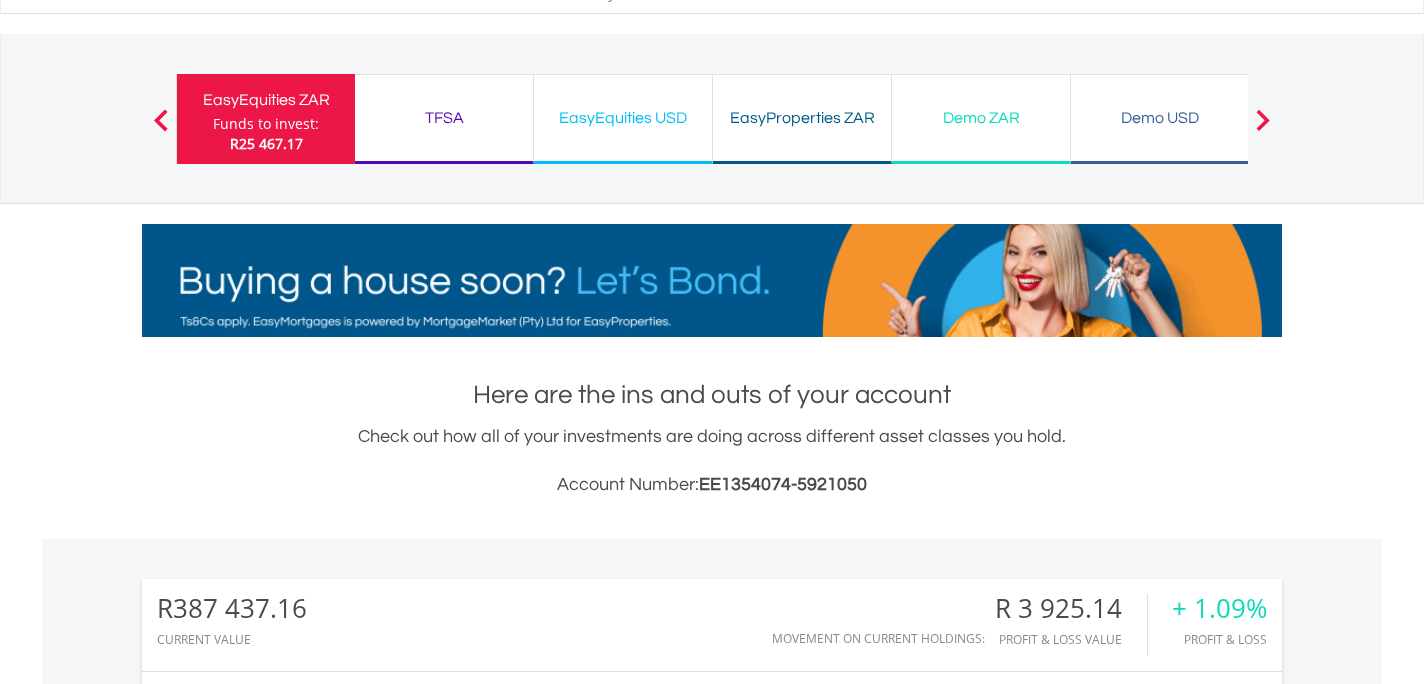 scroll, scrollTop: 117, scrollLeft: 0, axis: vertical 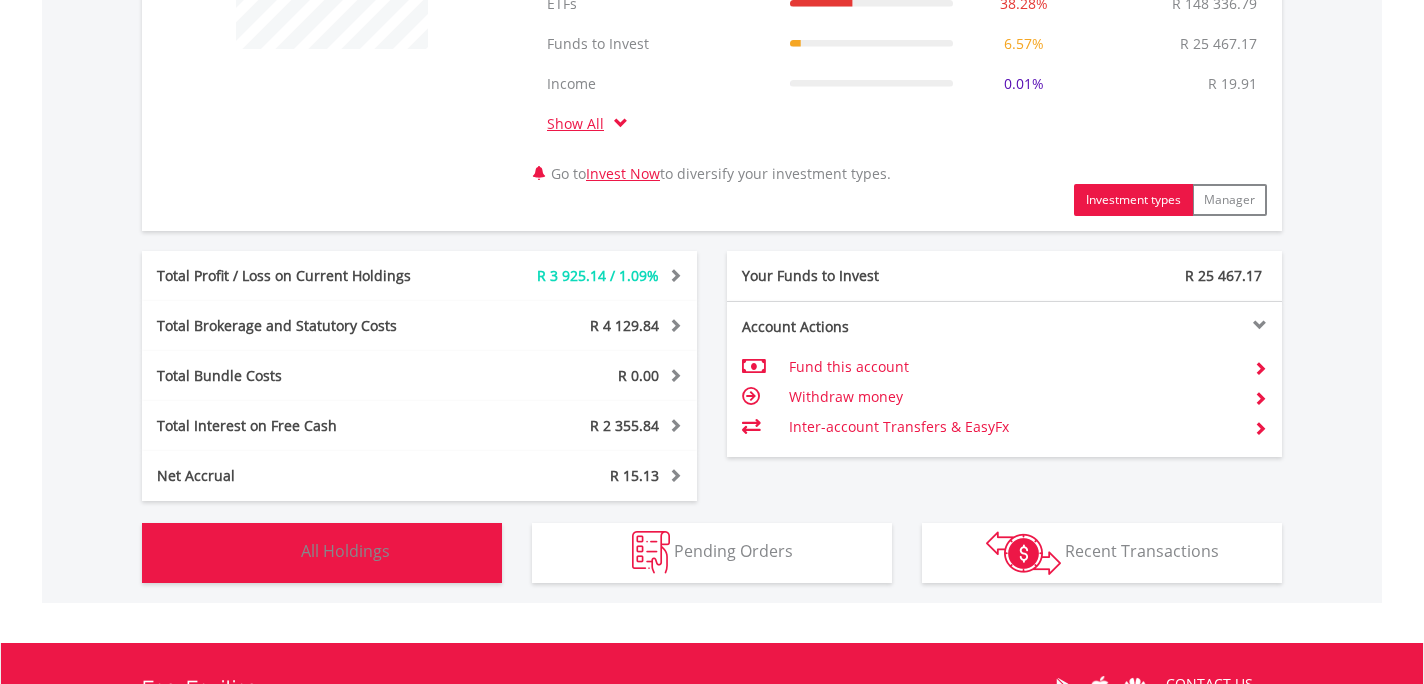 click on "Holdings
All Holdings" at bounding box center [322, 553] 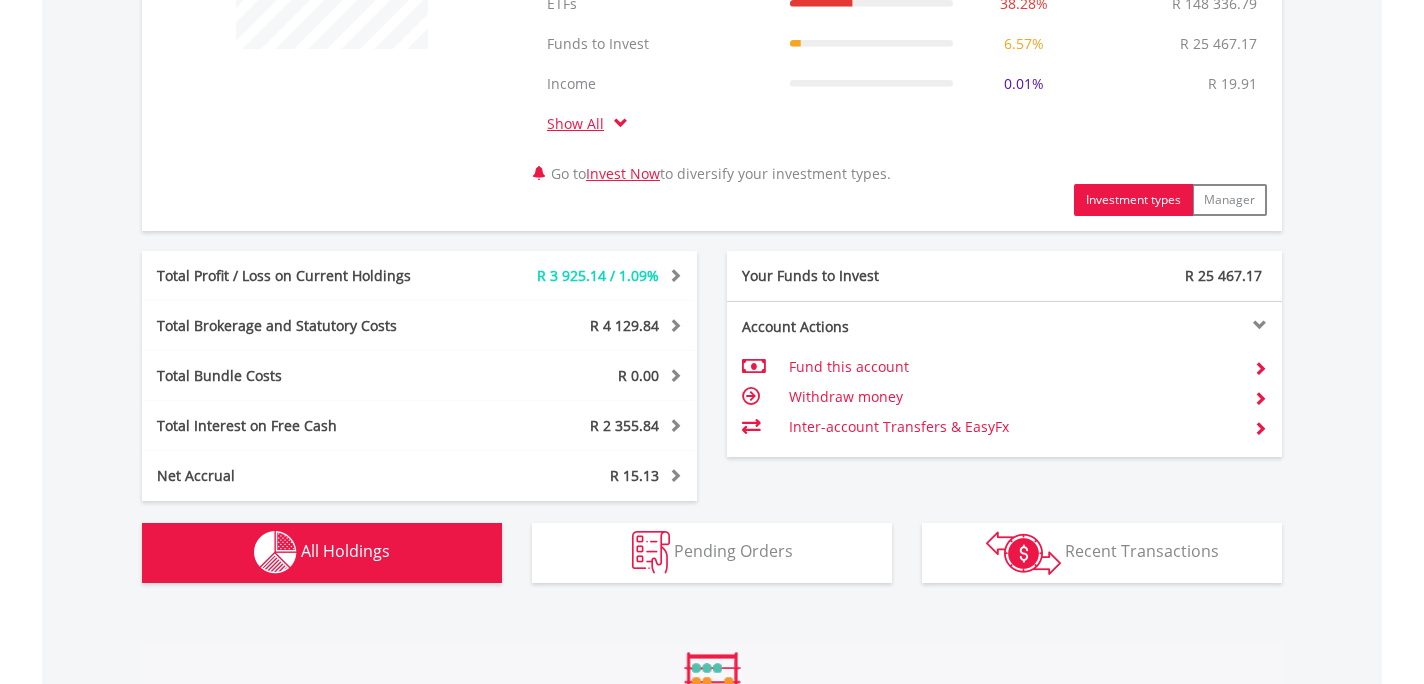 scroll, scrollTop: 1562, scrollLeft: 0, axis: vertical 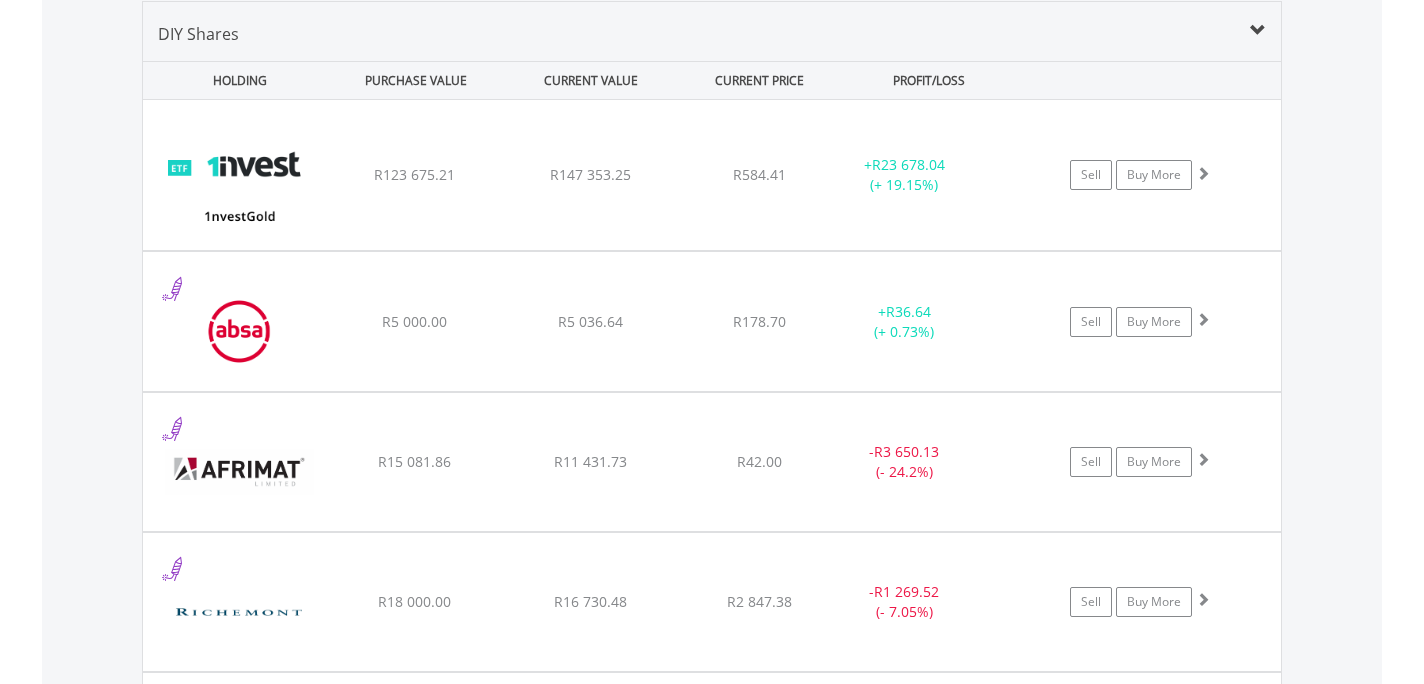 type 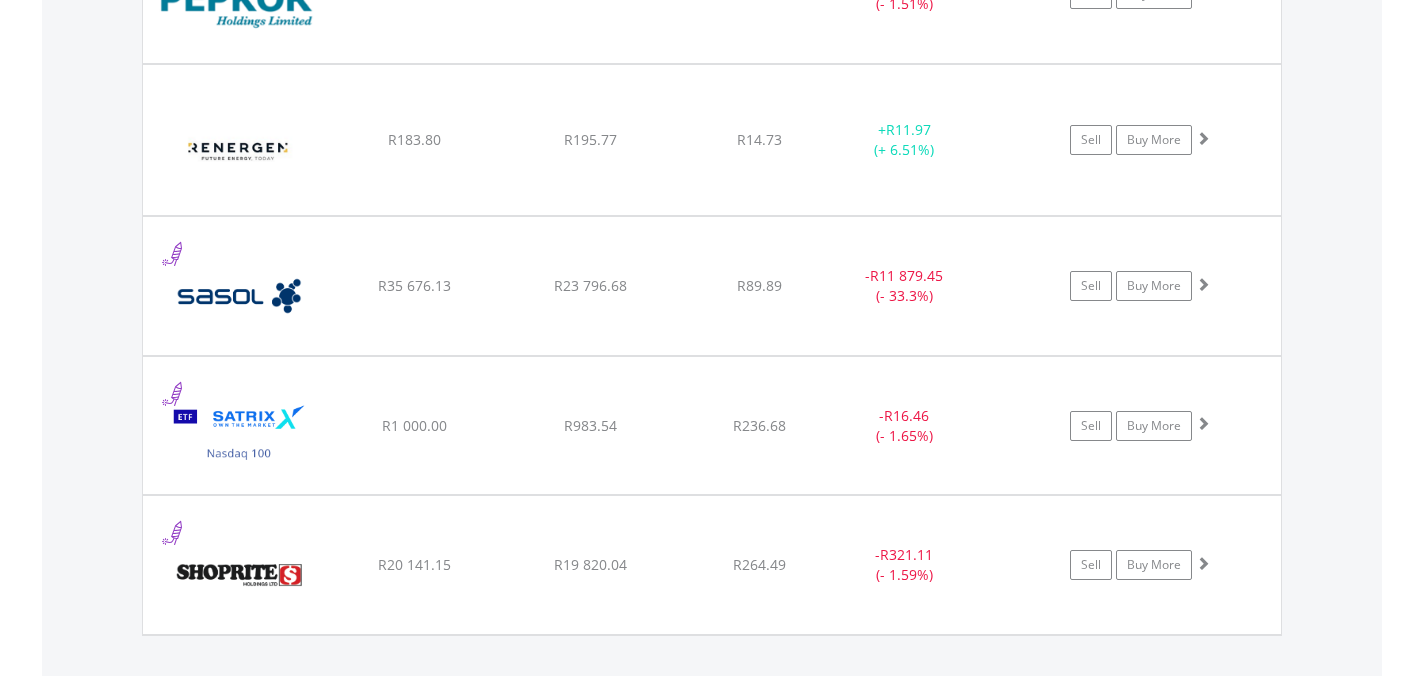 scroll, scrollTop: 2922, scrollLeft: 0, axis: vertical 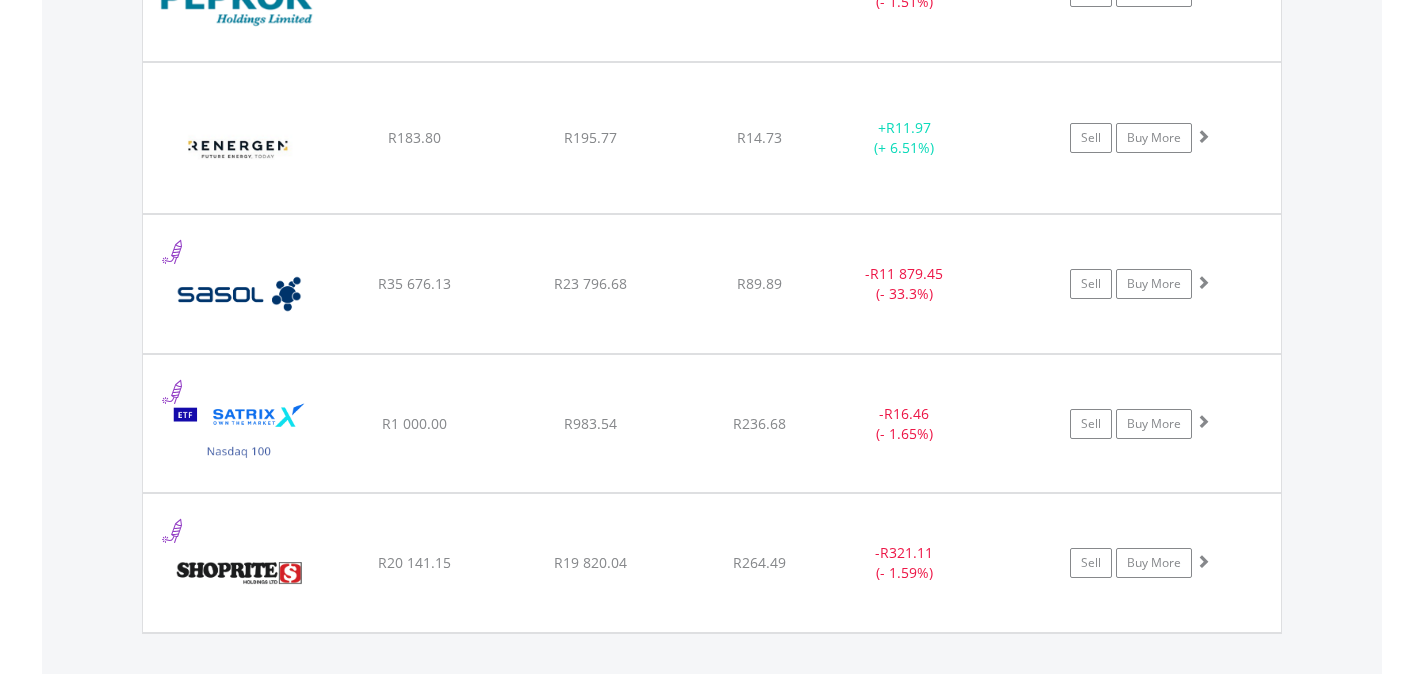 click on "Value View
Share View
DIY Shares
HOLDING
PURCHASE VALUE
CURRENT VALUE
CURRENT PRICE
PROFIT/LOSS
﻿
1nvestGold ETF
R123 675.21
R147 353.25
R584.41
+  R23 678.04 (+ 19.15%)
Sell
Buy More" at bounding box center [712, -363] 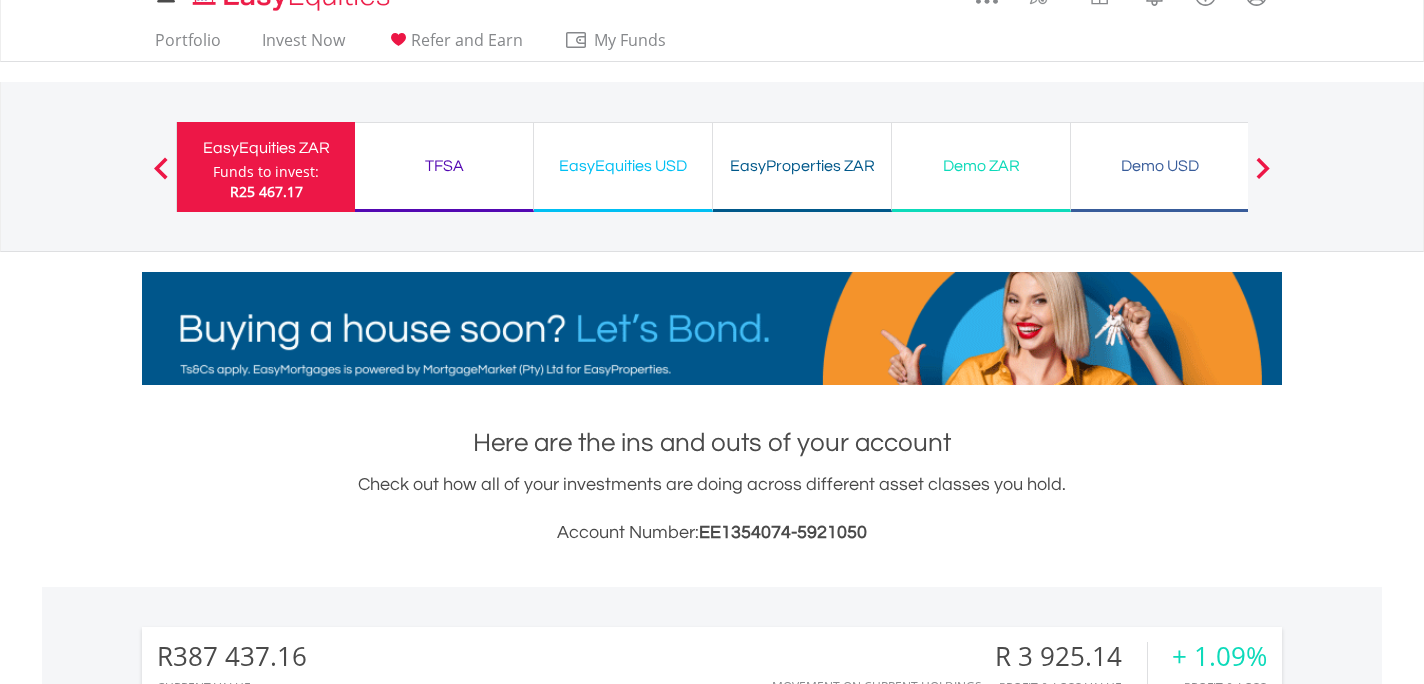 scroll, scrollTop: 0, scrollLeft: 0, axis: both 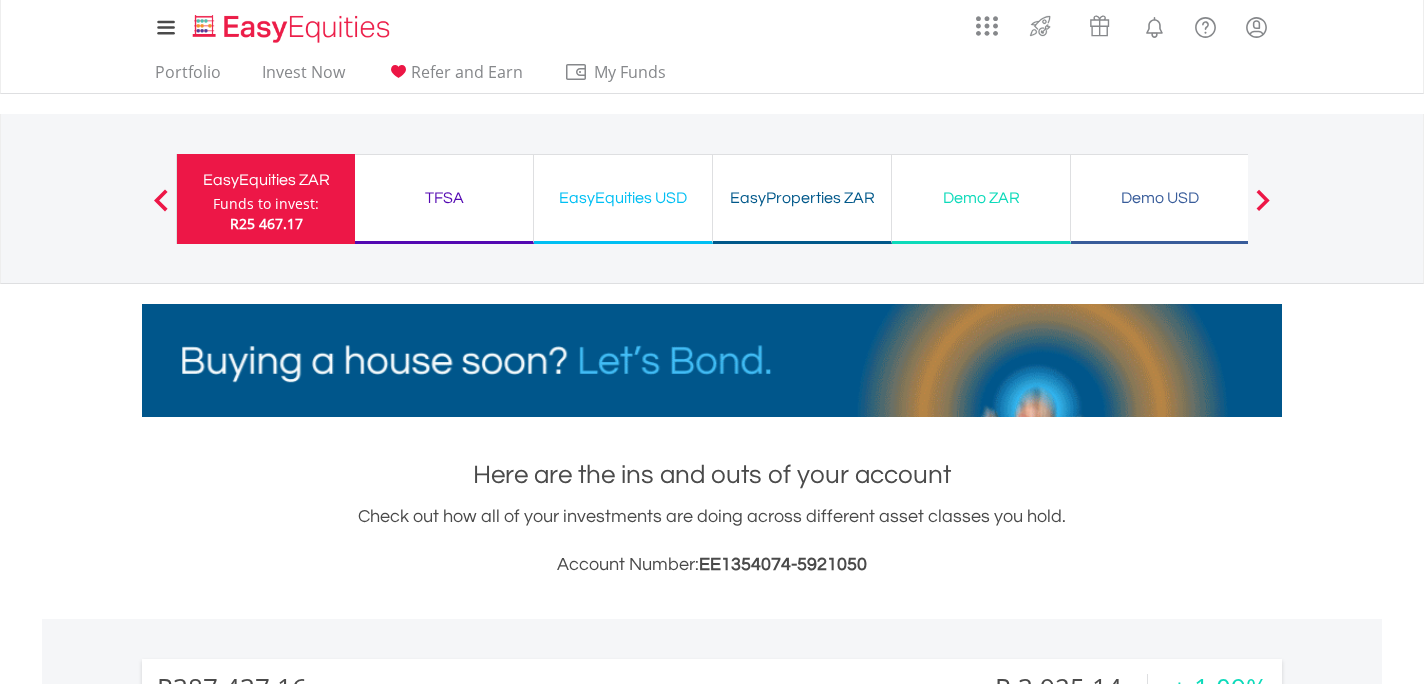 click on "TFSA" at bounding box center [444, 198] 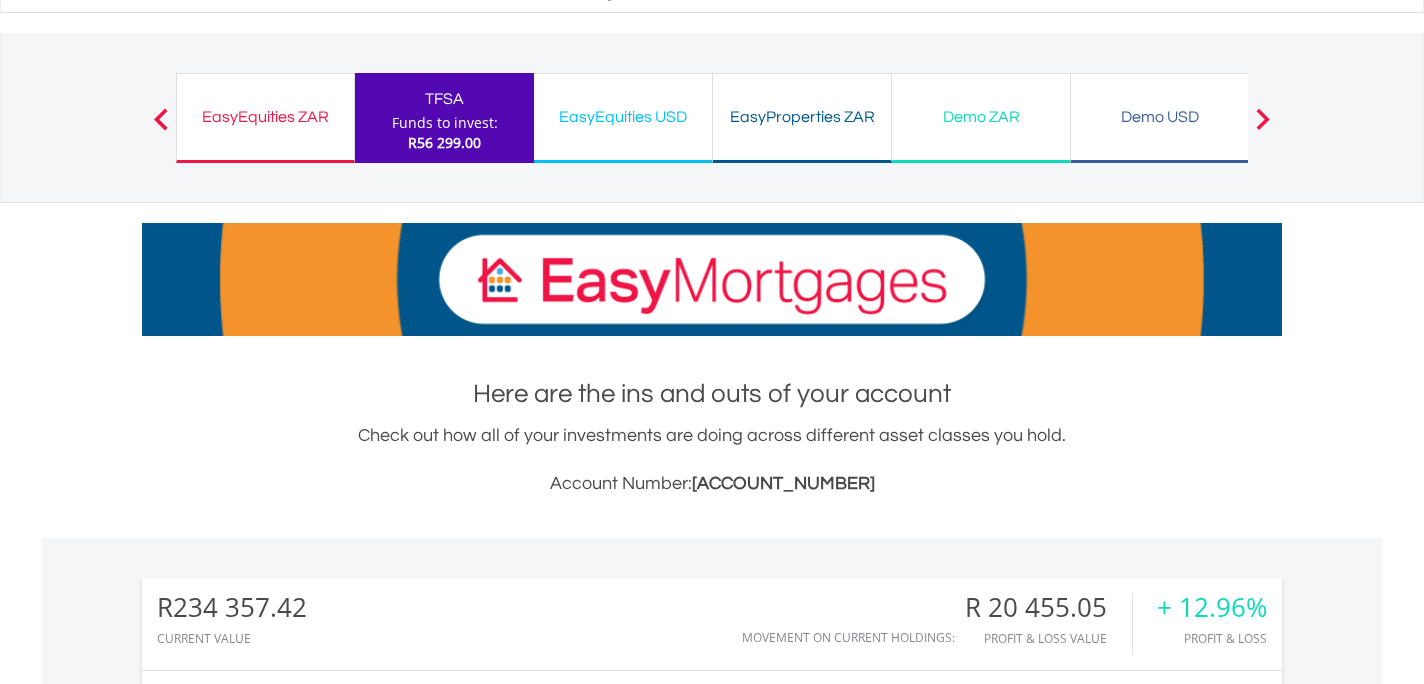 scroll, scrollTop: 138, scrollLeft: 0, axis: vertical 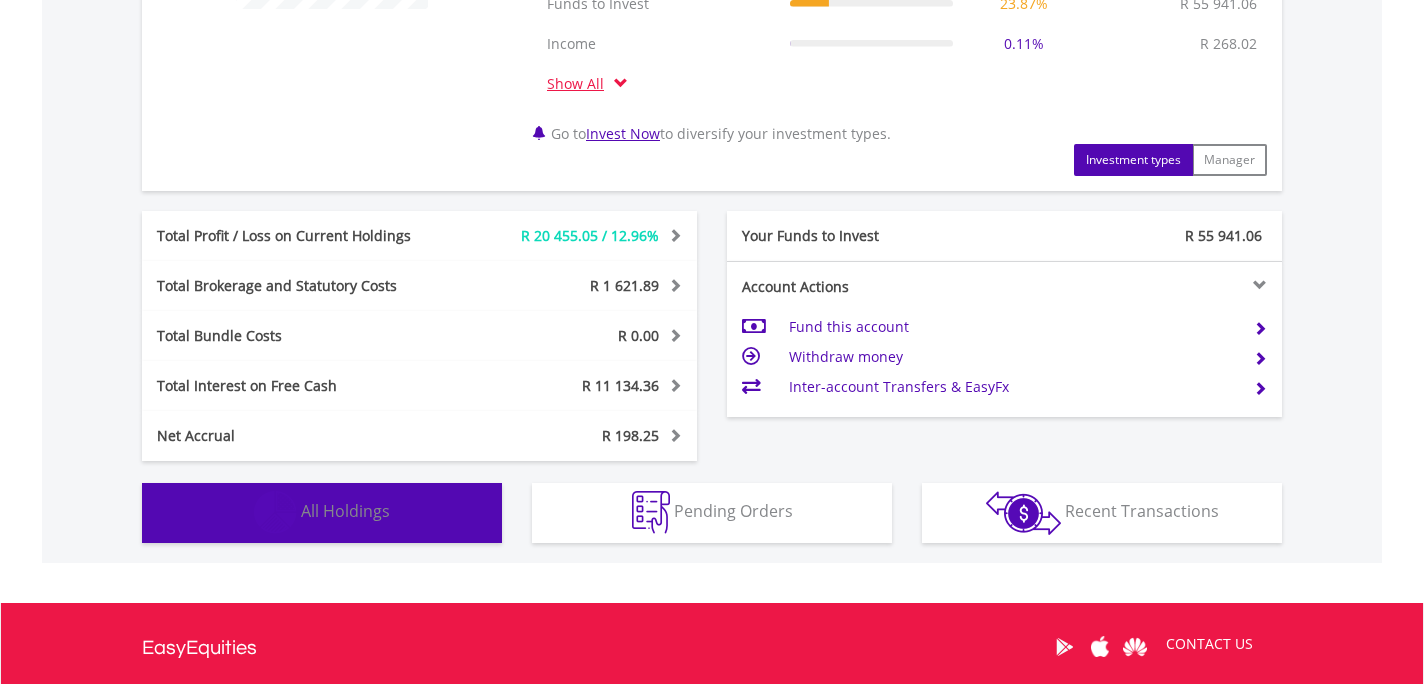 click on "All Holdings" at bounding box center [345, 511] 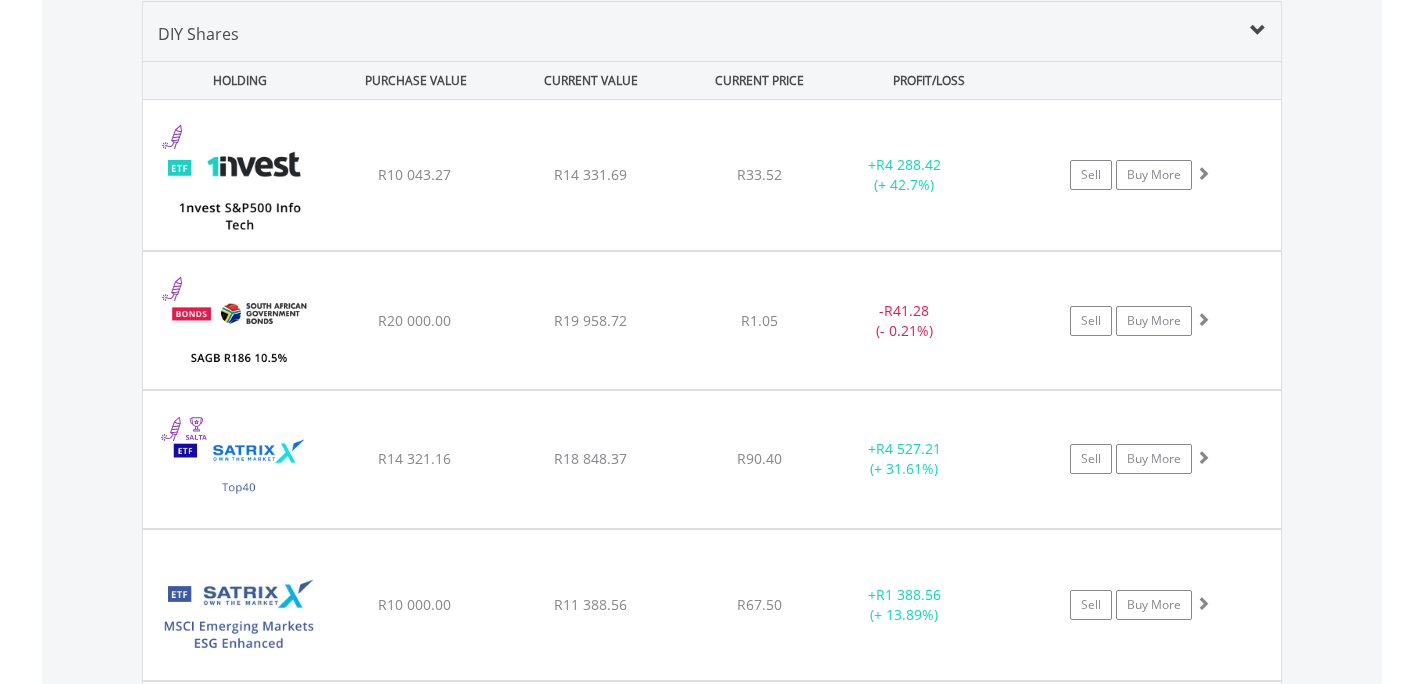 type 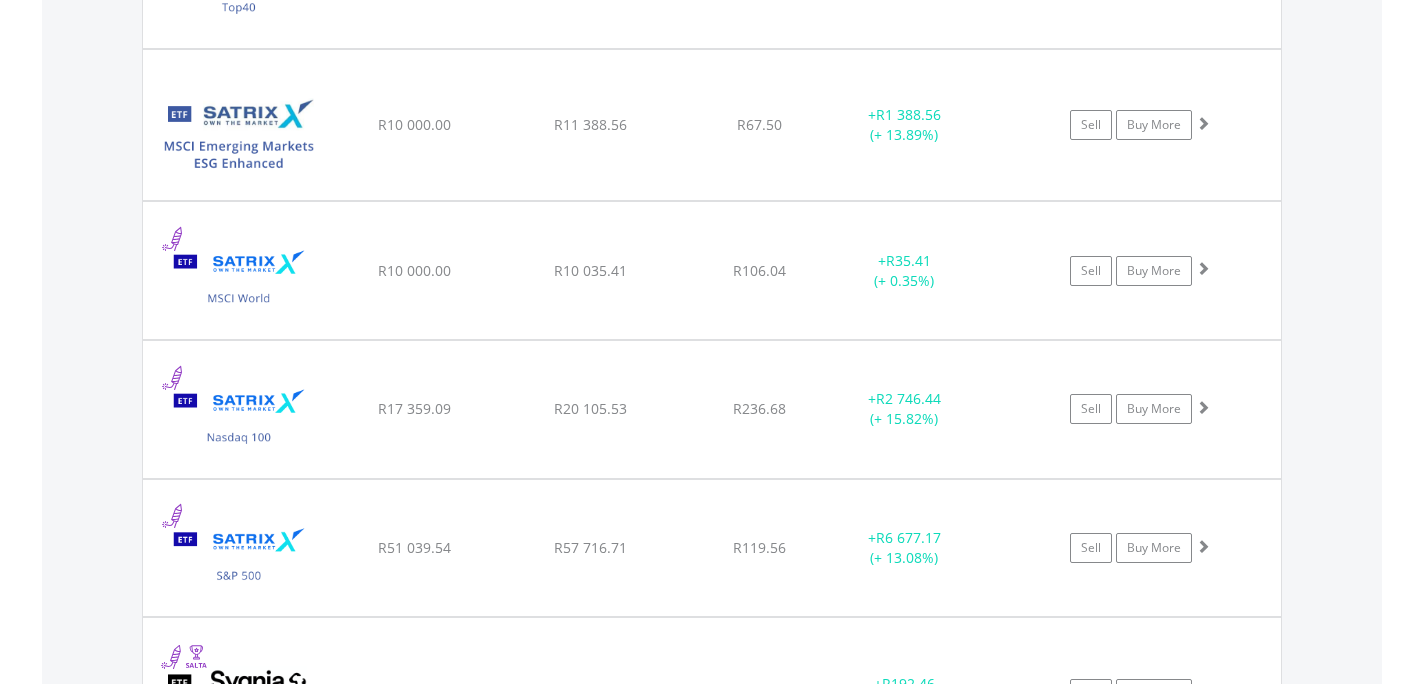 scroll, scrollTop: 2082, scrollLeft: 0, axis: vertical 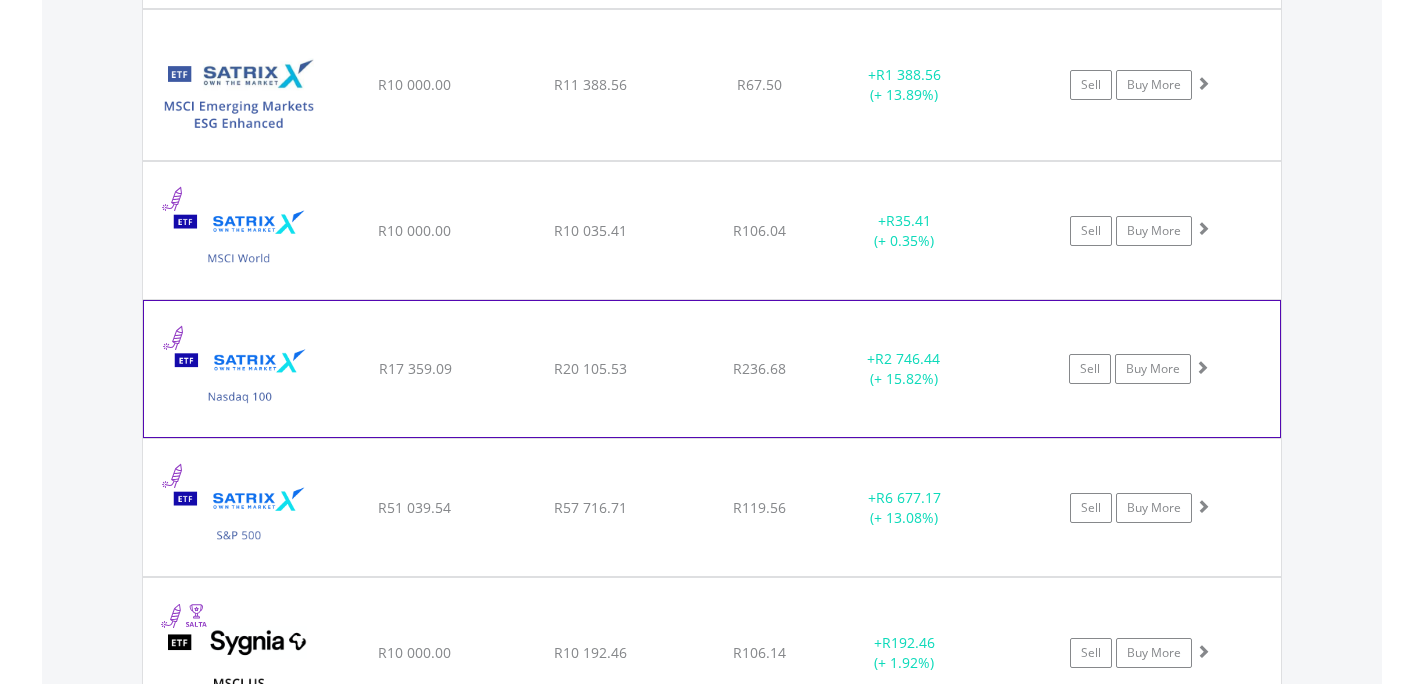 click at bounding box center (1202, 367) 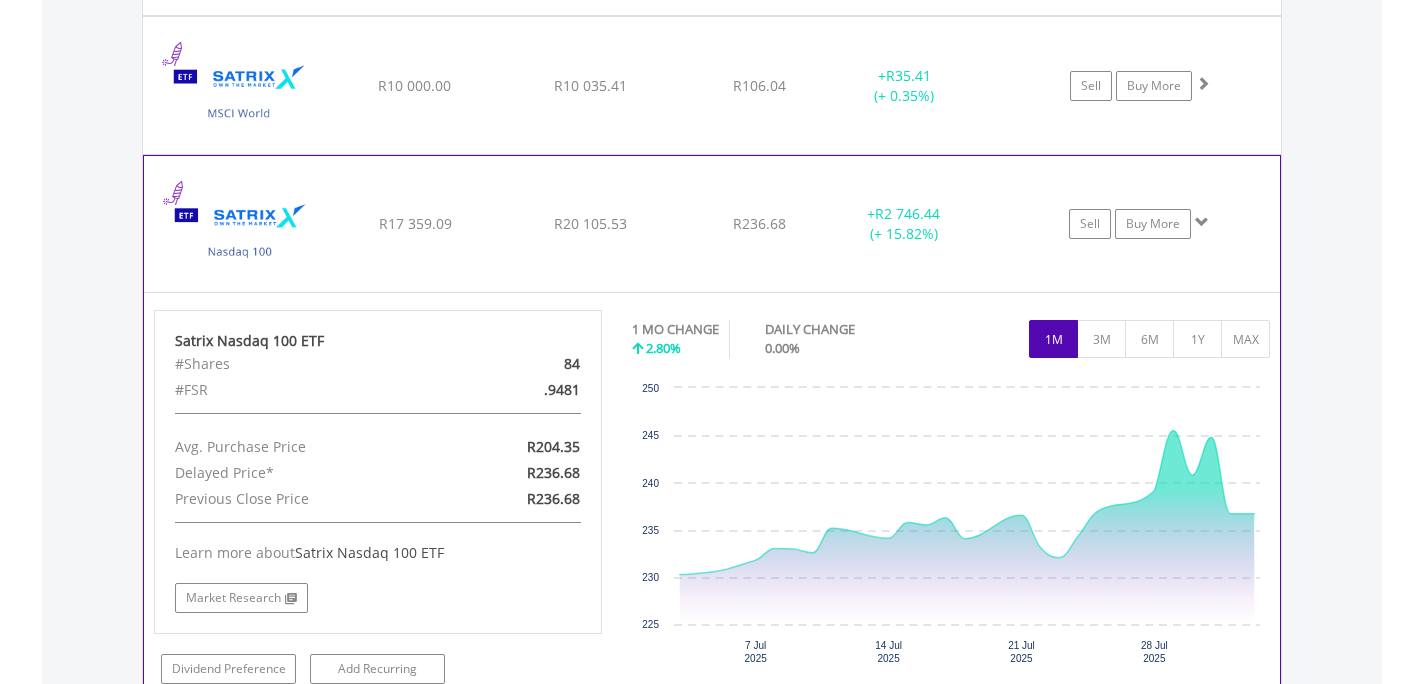 scroll, scrollTop: 2322, scrollLeft: 0, axis: vertical 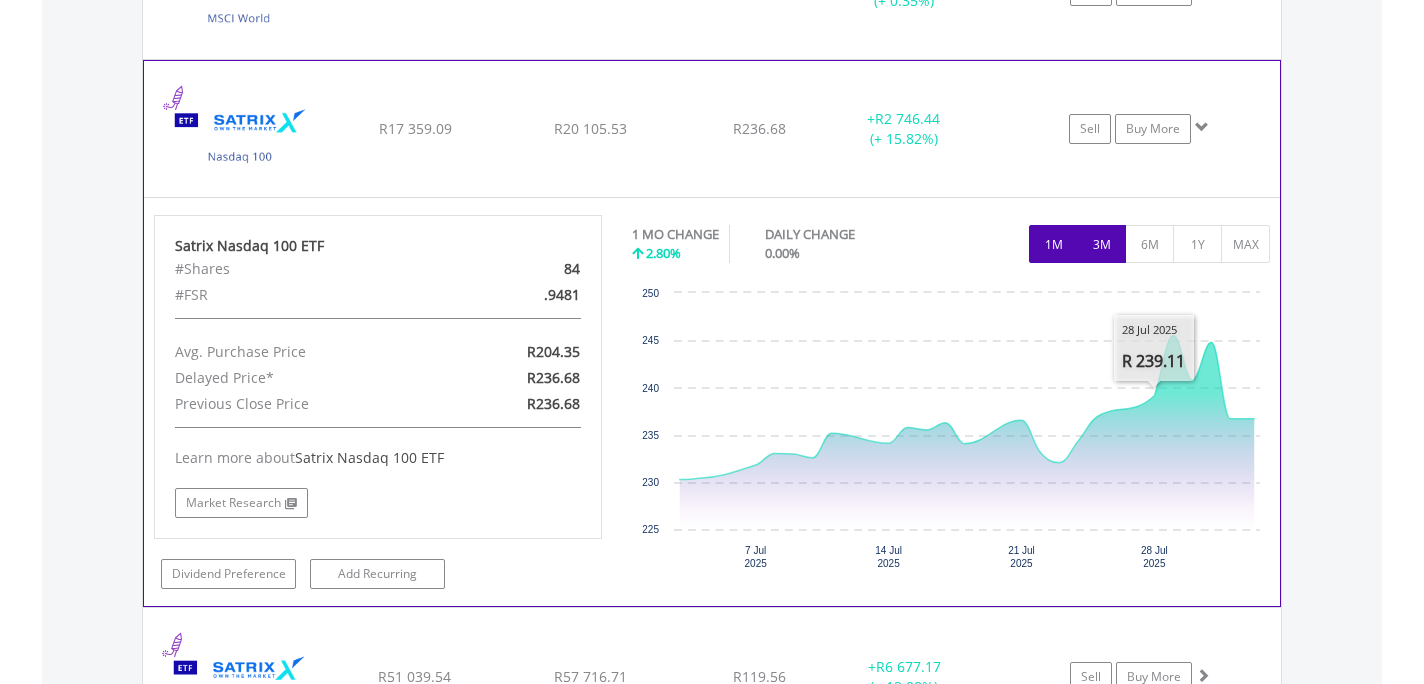 click on "3M" at bounding box center (1101, 244) 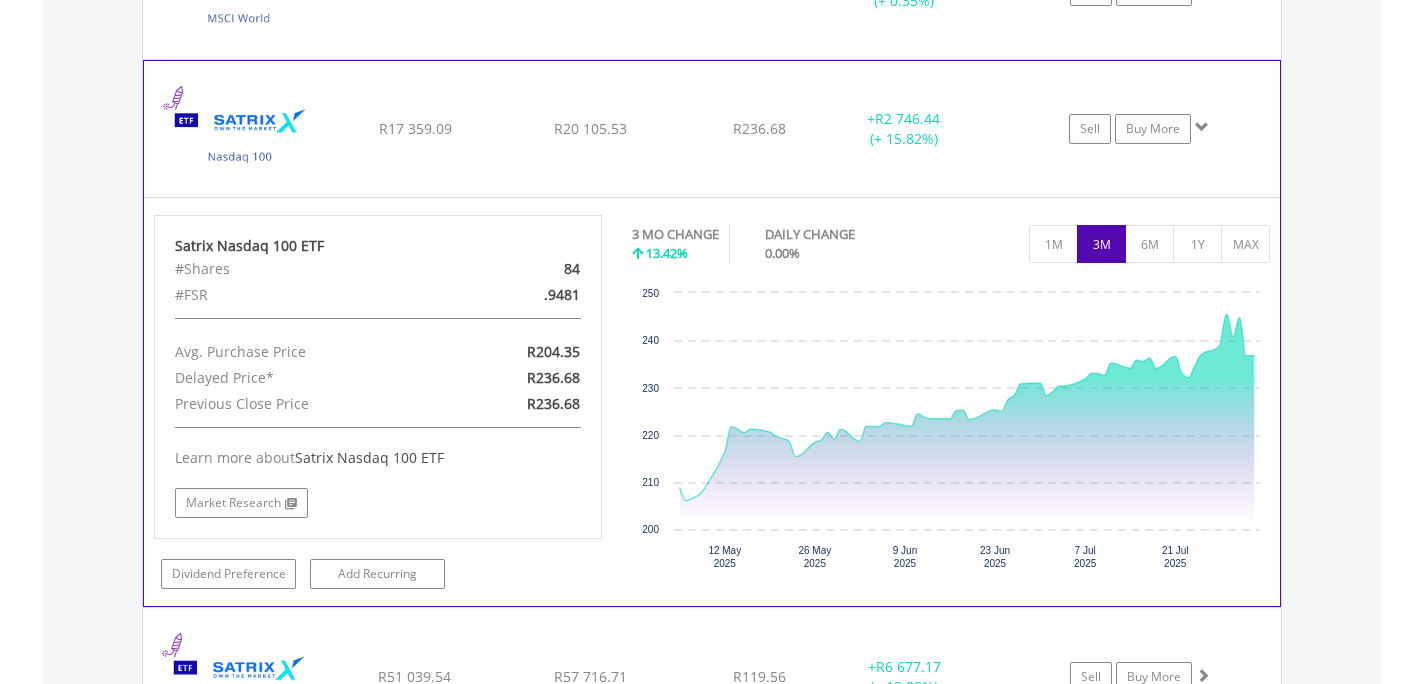click at bounding box center [1202, 127] 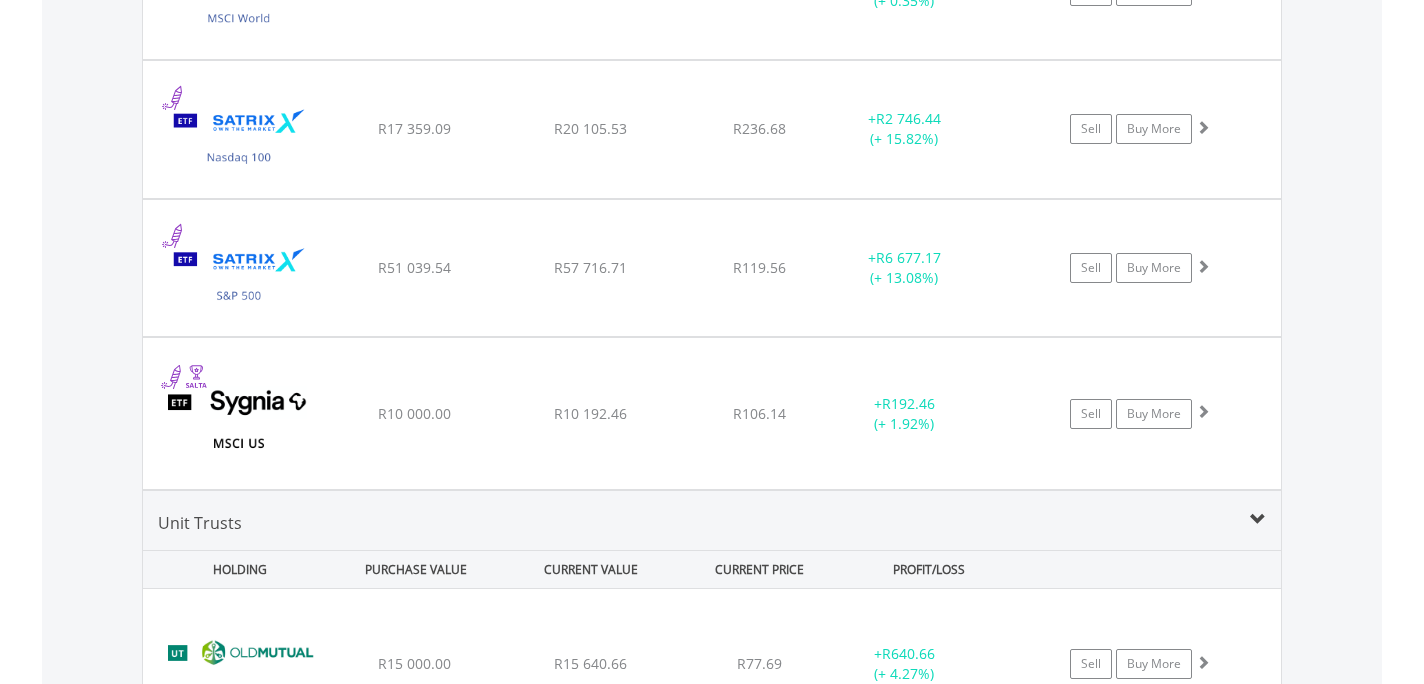 scroll, scrollTop: 2282, scrollLeft: 0, axis: vertical 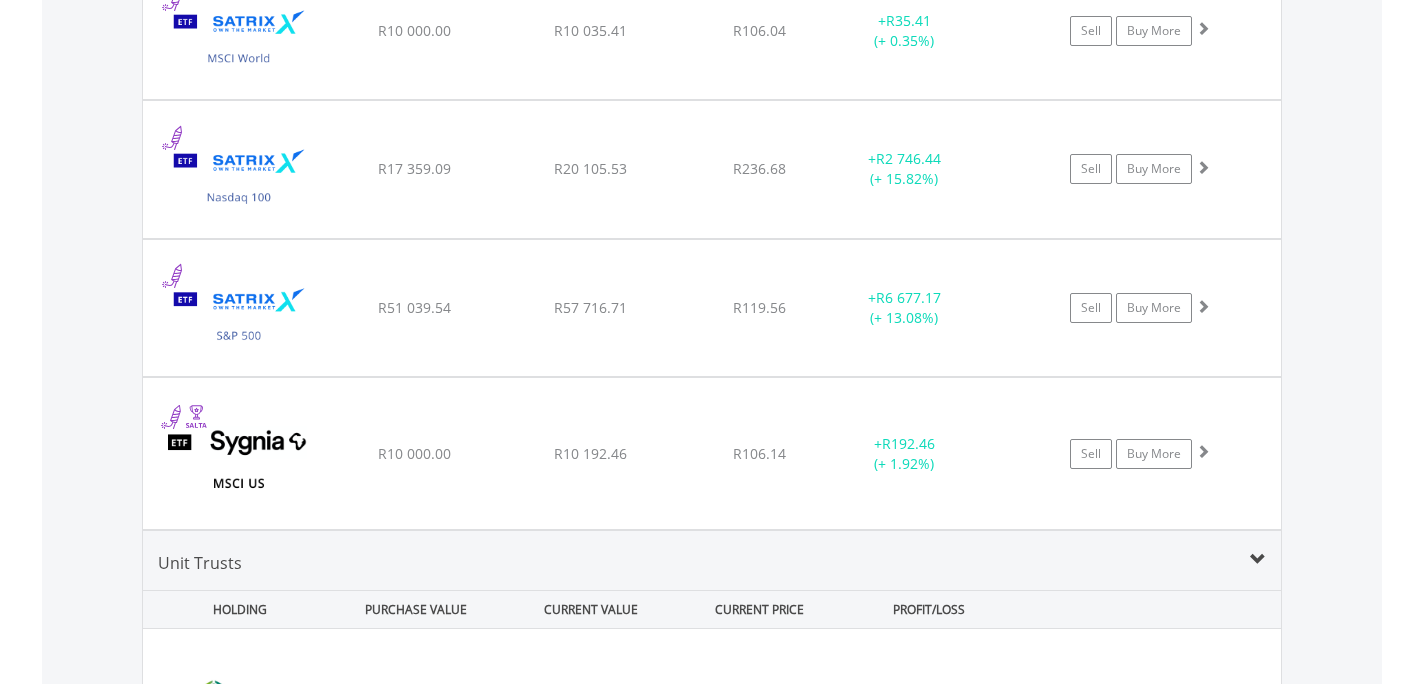 click on "My Investments
Invest Now
New Listings
Sell
My Recurring Investments
Pending Orders
Switch Unit Trusts
Vouchers
Buy a Voucher
Redeem a Voucher" at bounding box center (712, -558) 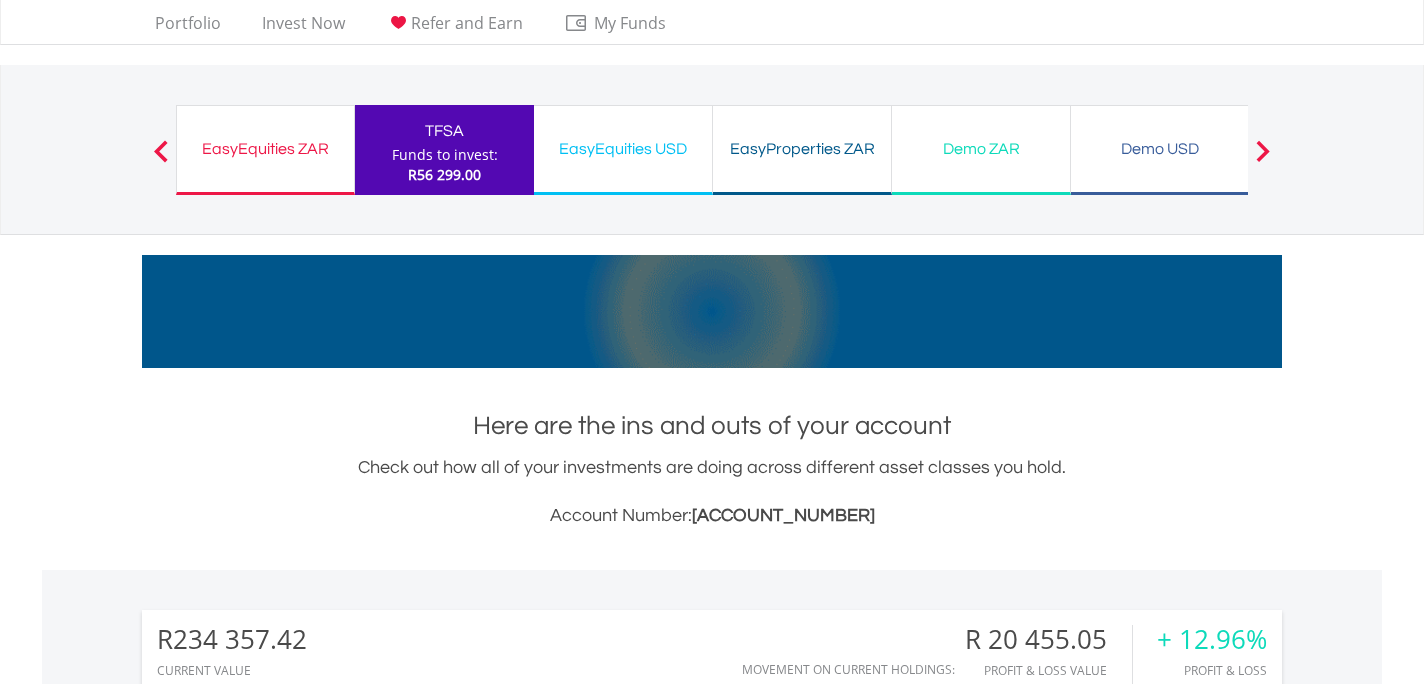 scroll, scrollTop: 0, scrollLeft: 0, axis: both 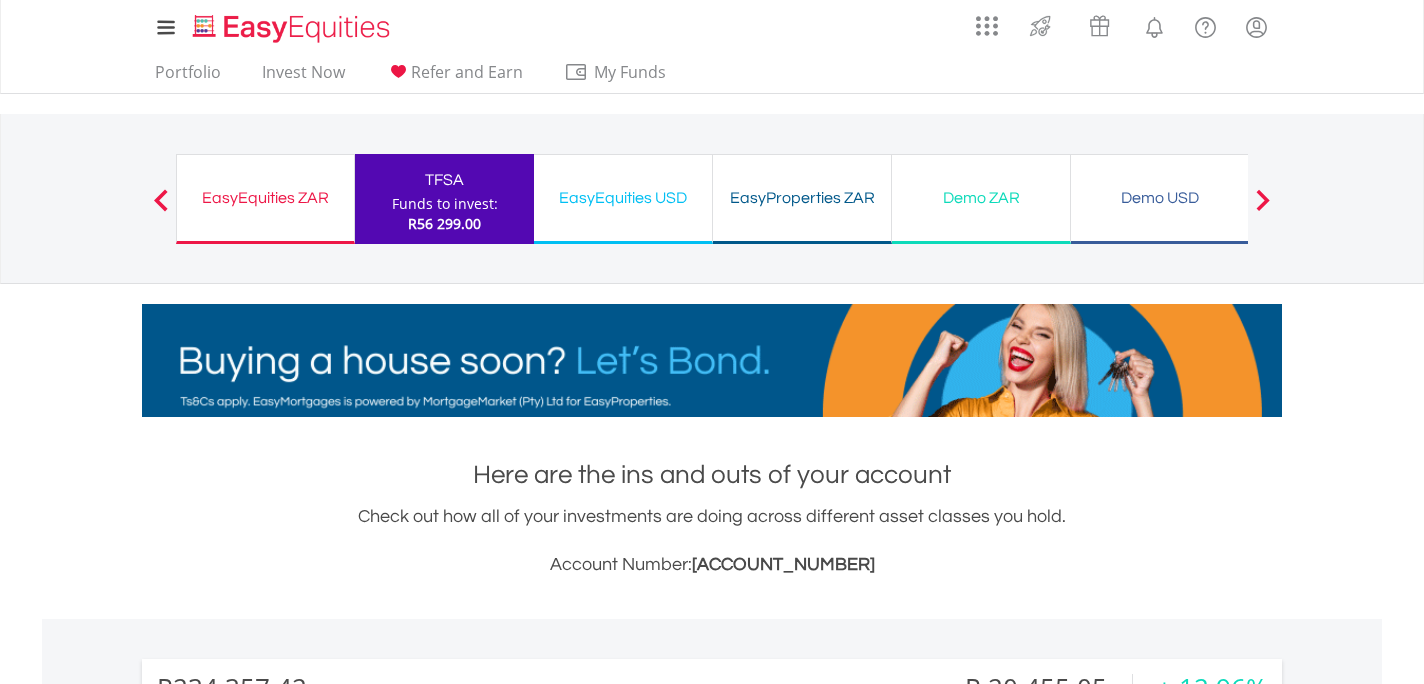 click on "EasyEquities ZAR" at bounding box center [265, 198] 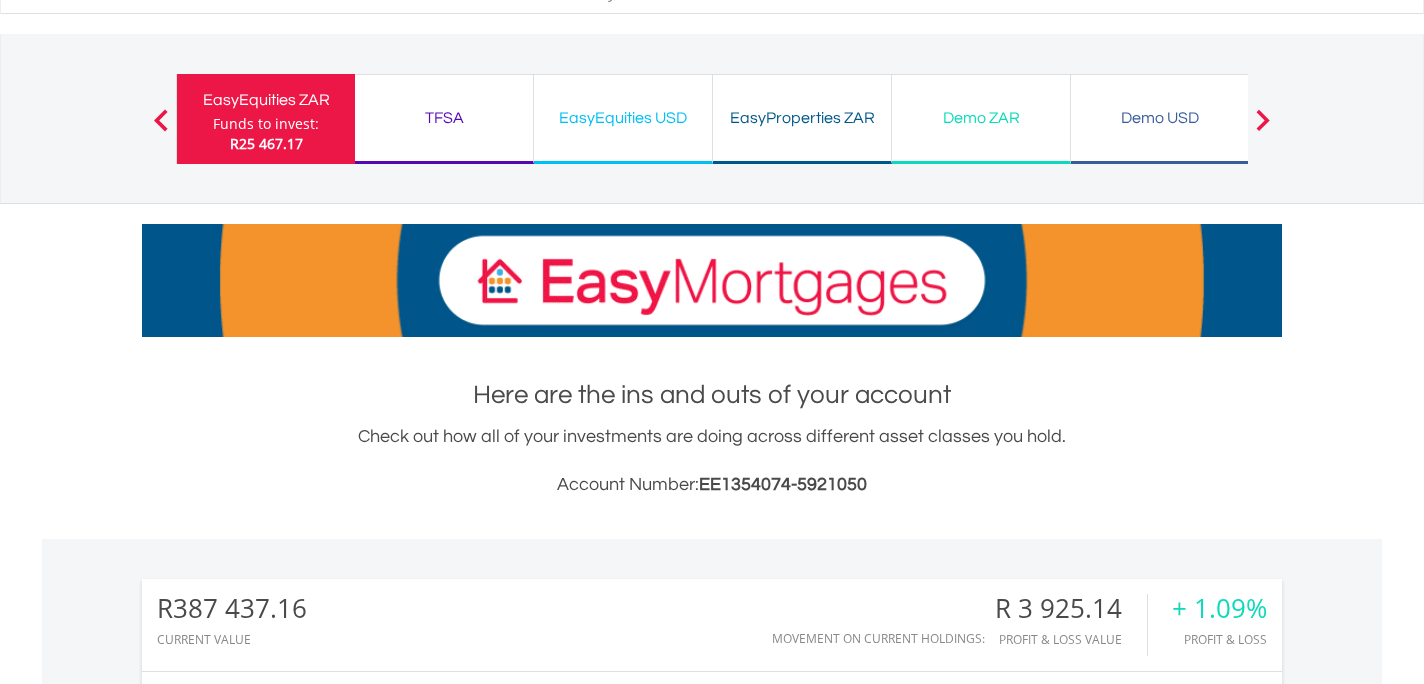 scroll, scrollTop: 122, scrollLeft: 0, axis: vertical 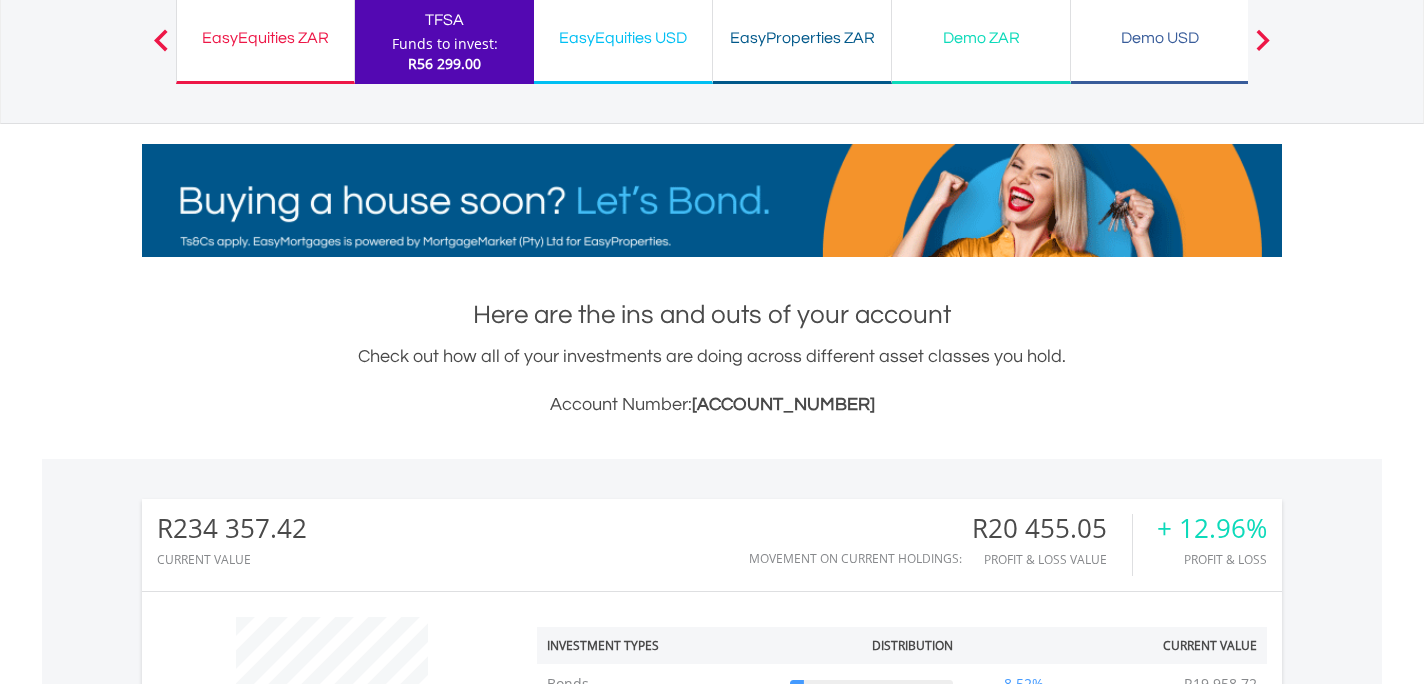 click on "EasyEquities ZAR" at bounding box center [265, 38] 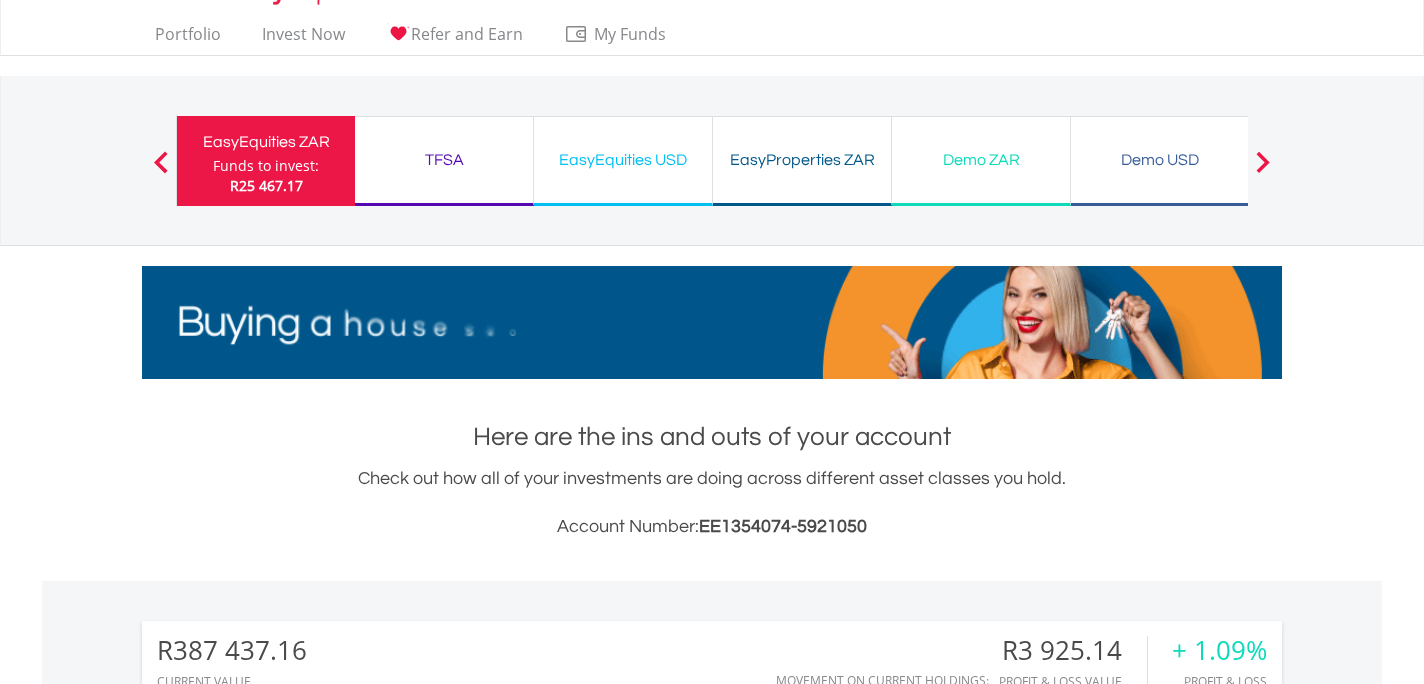 scroll, scrollTop: 40, scrollLeft: 0, axis: vertical 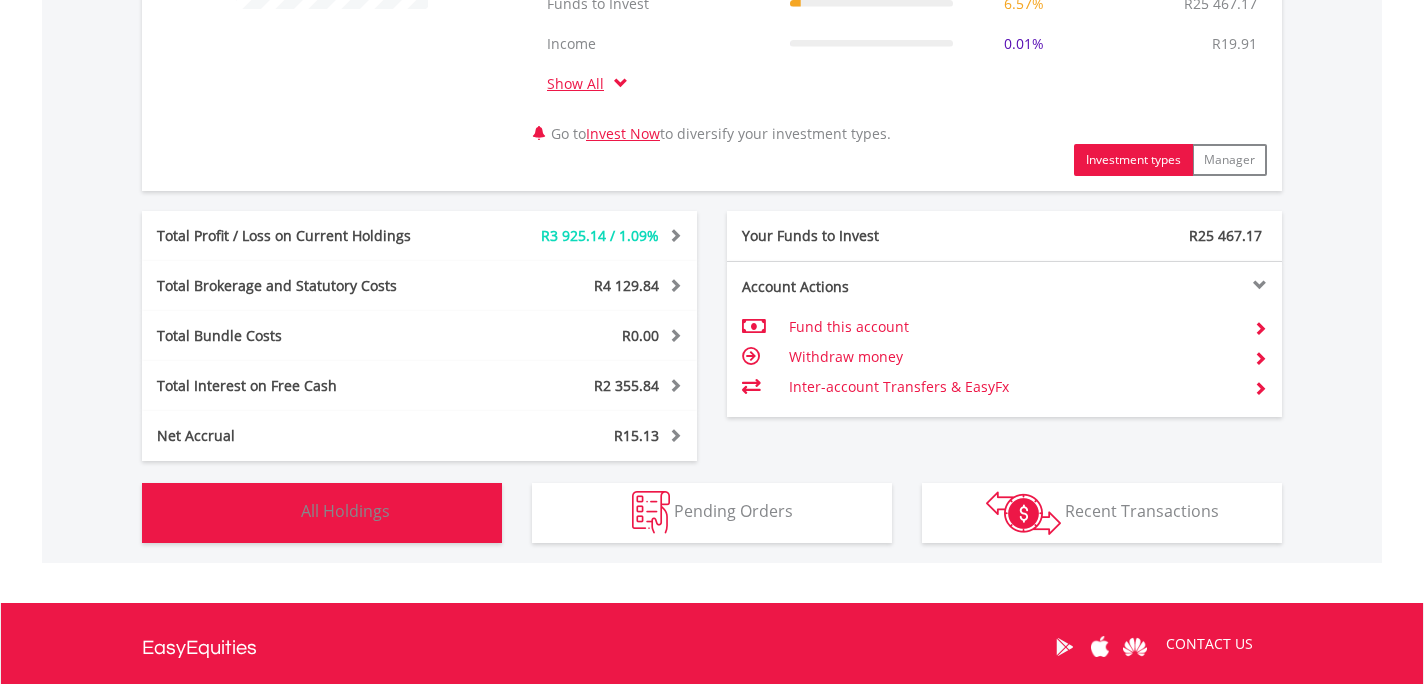 click on "All Holdings" at bounding box center (345, 511) 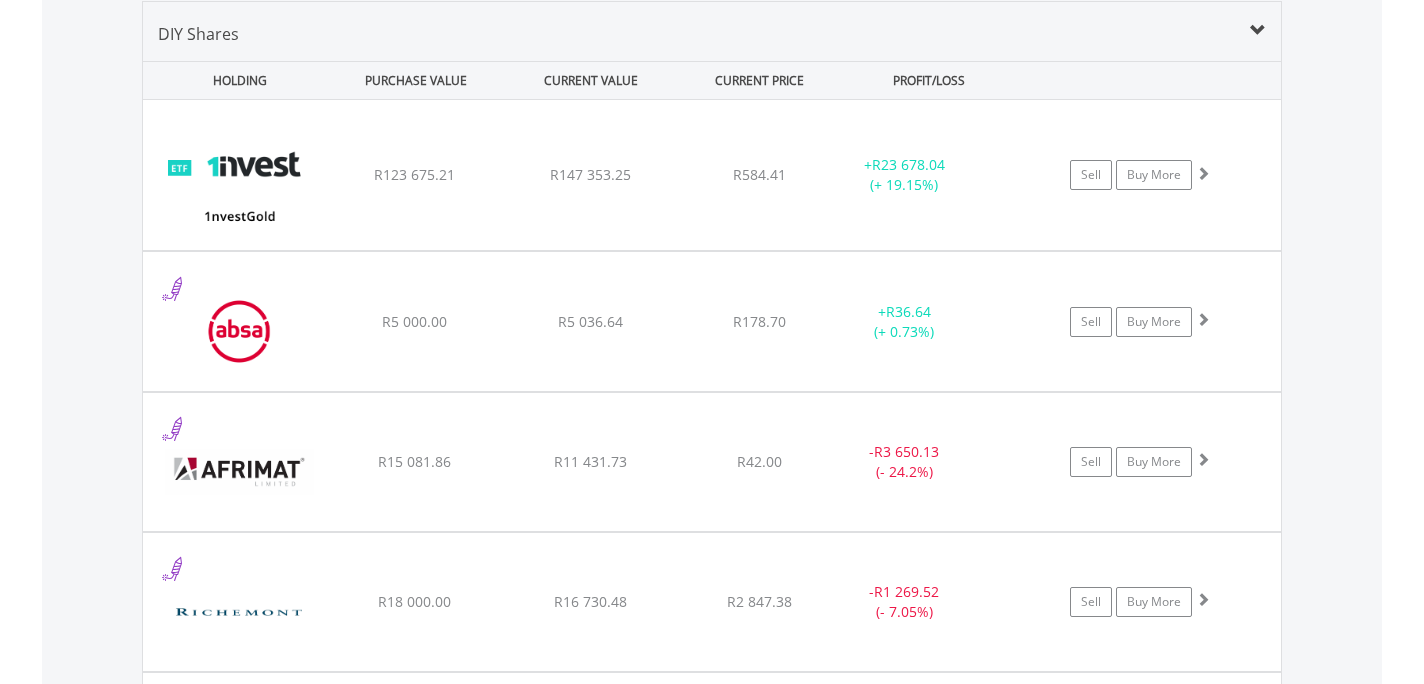 type 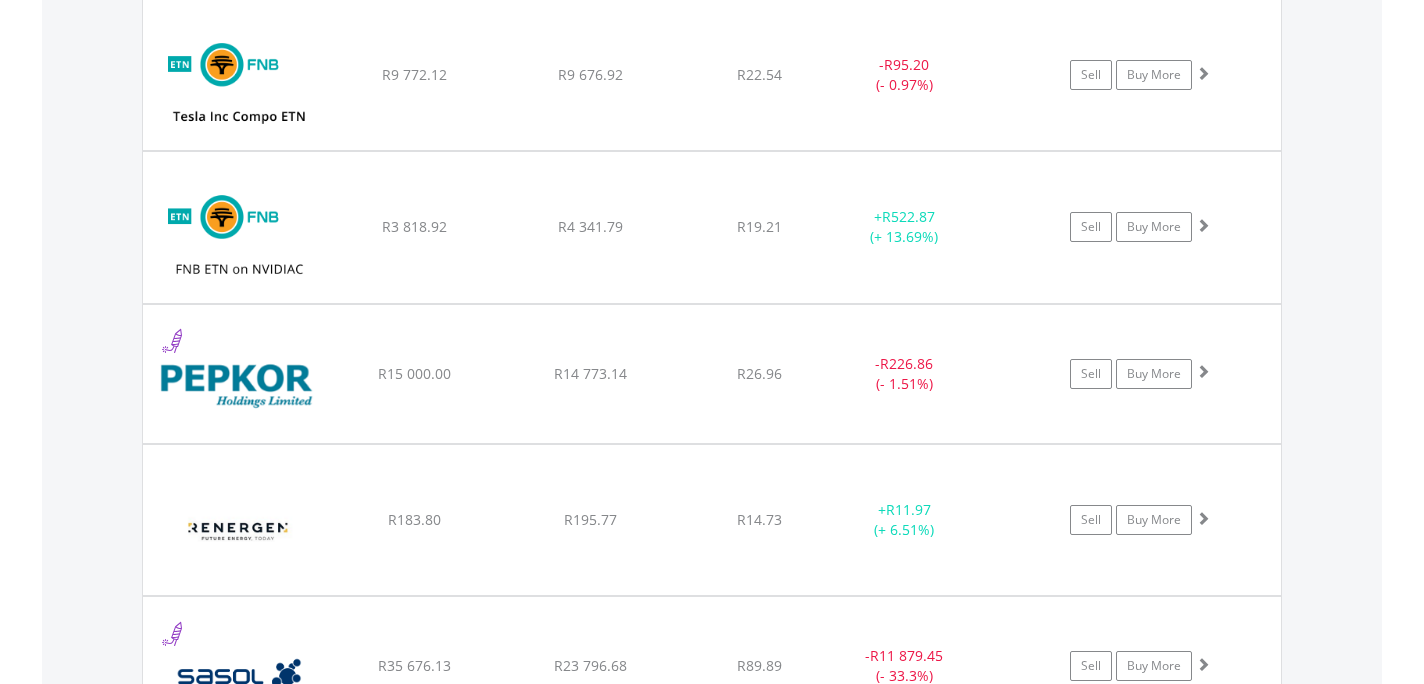 scroll, scrollTop: 2602, scrollLeft: 0, axis: vertical 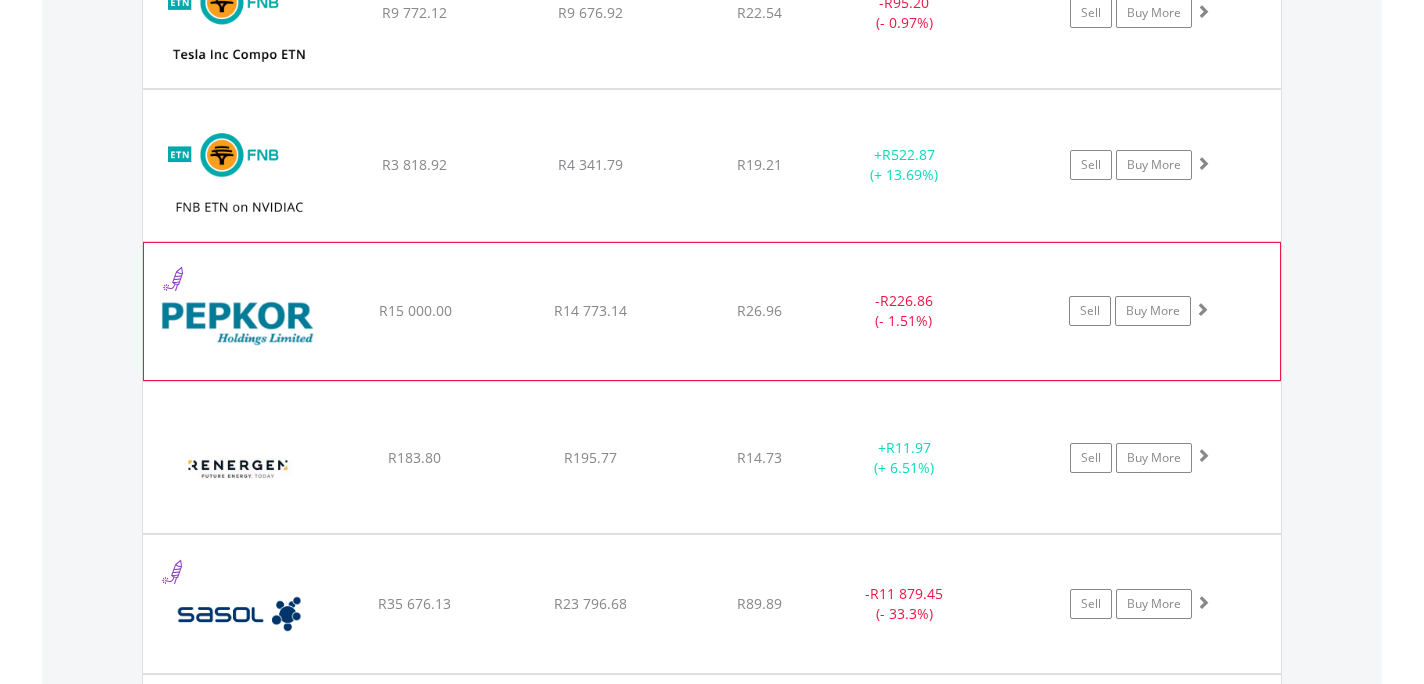 click at bounding box center [1202, 309] 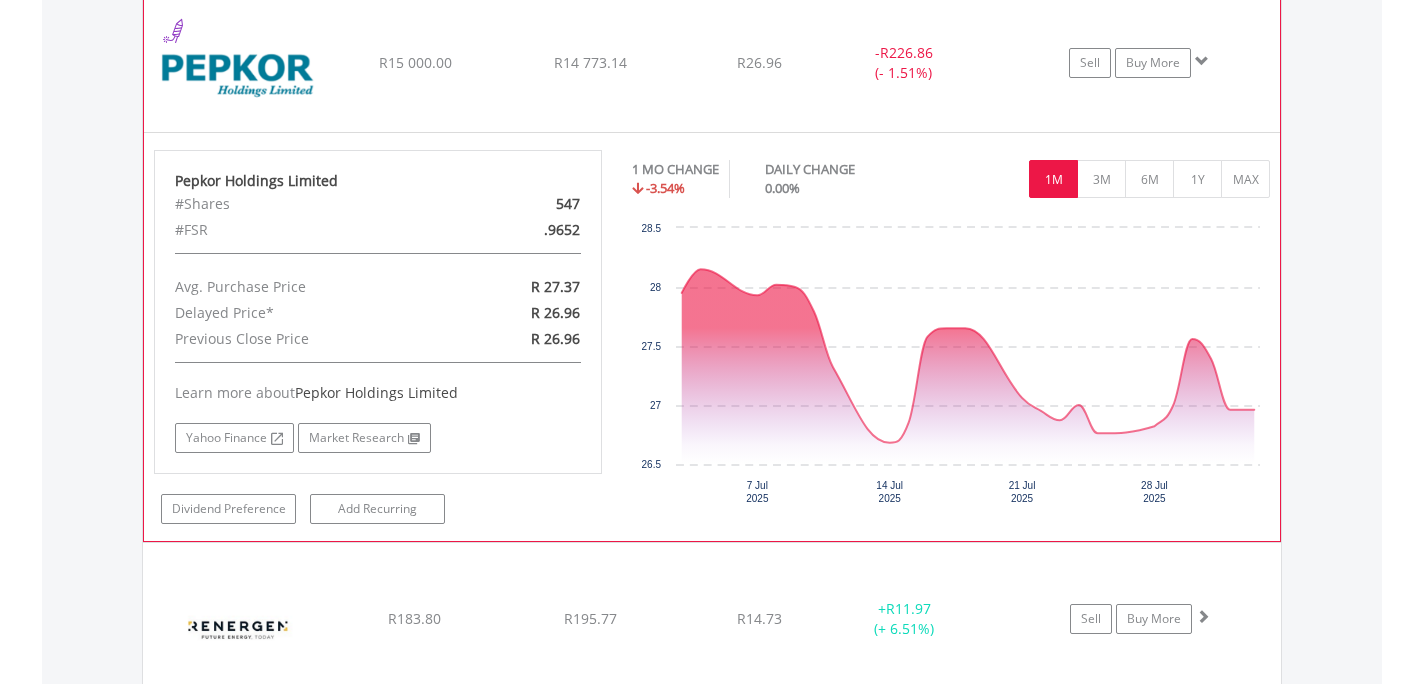 scroll, scrollTop: 2842, scrollLeft: 0, axis: vertical 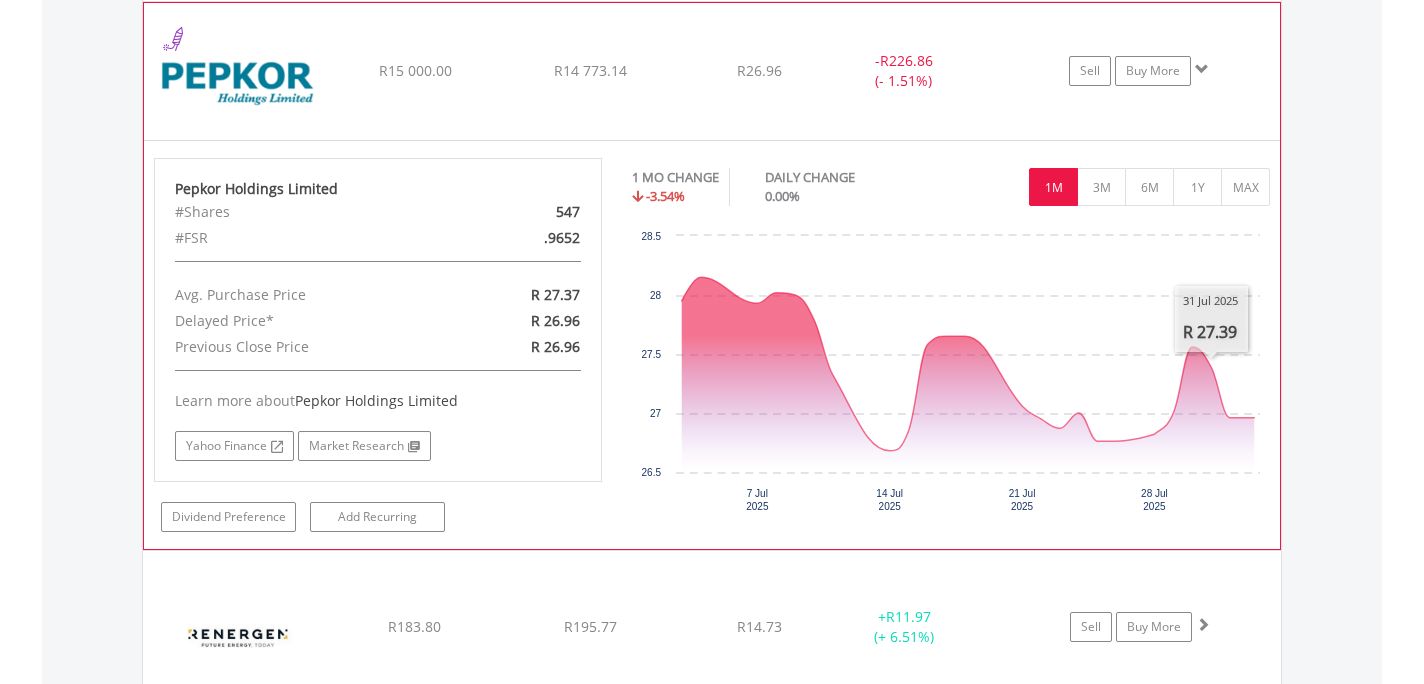 click at bounding box center (1202, 69) 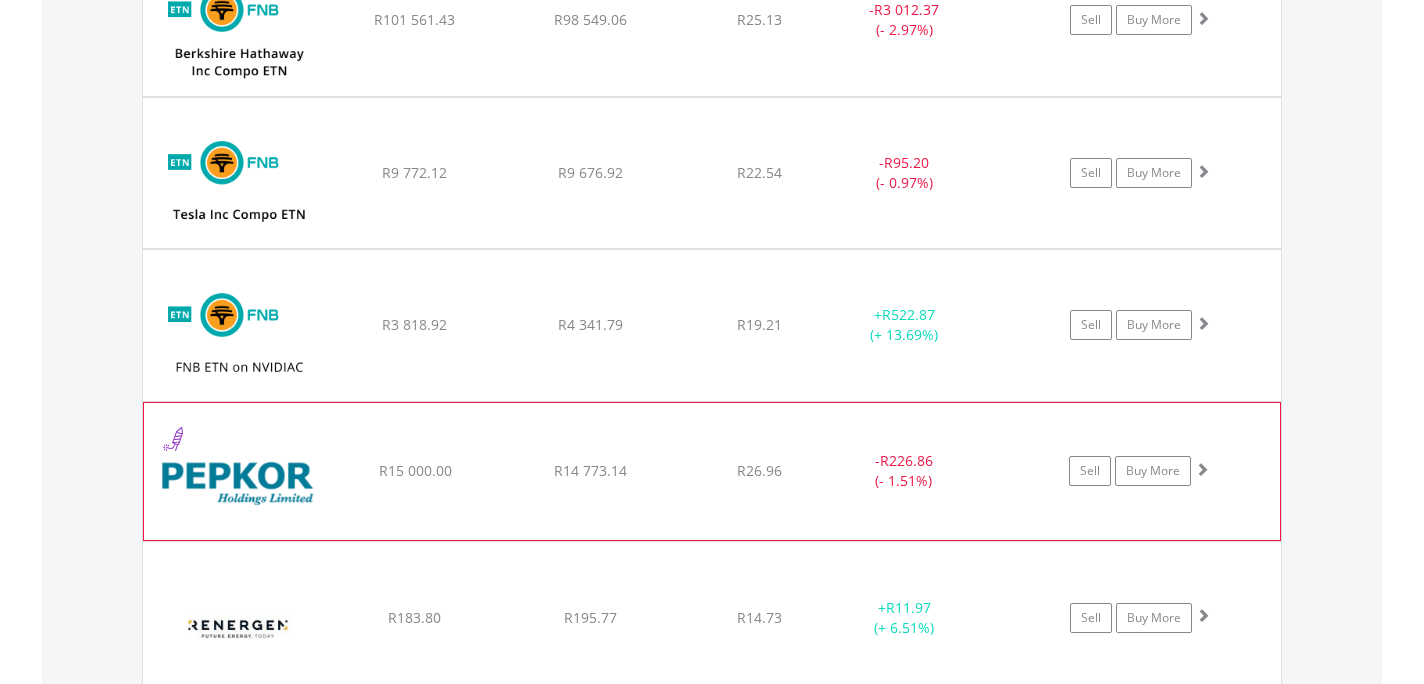 scroll, scrollTop: 2482, scrollLeft: 0, axis: vertical 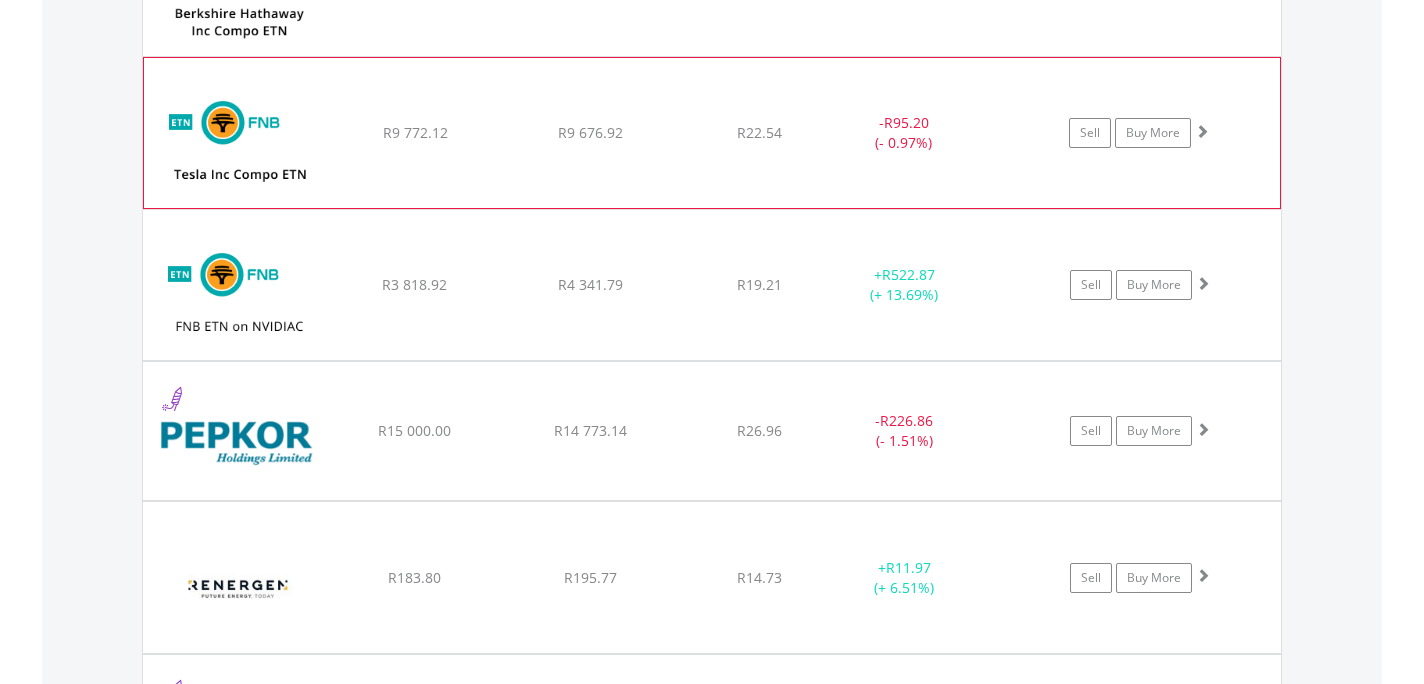 click at bounding box center [1202, 131] 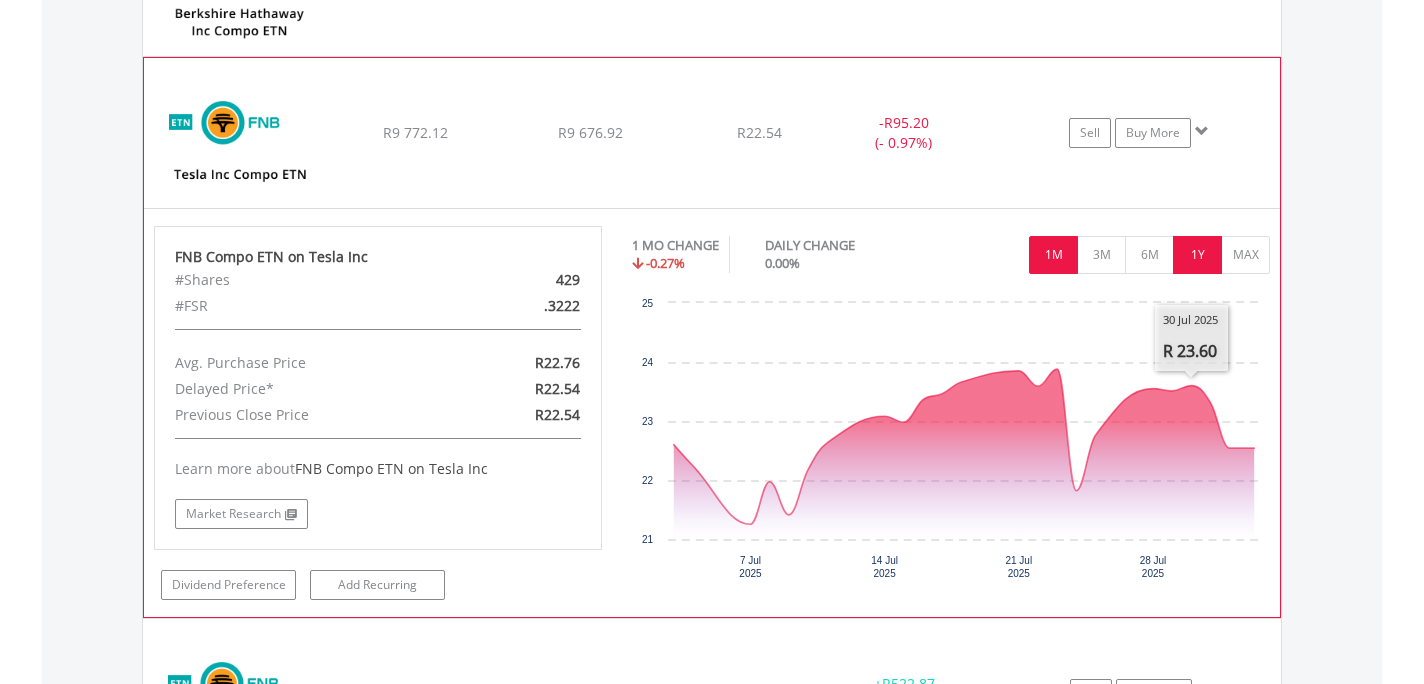 click on "1Y" at bounding box center (1197, 255) 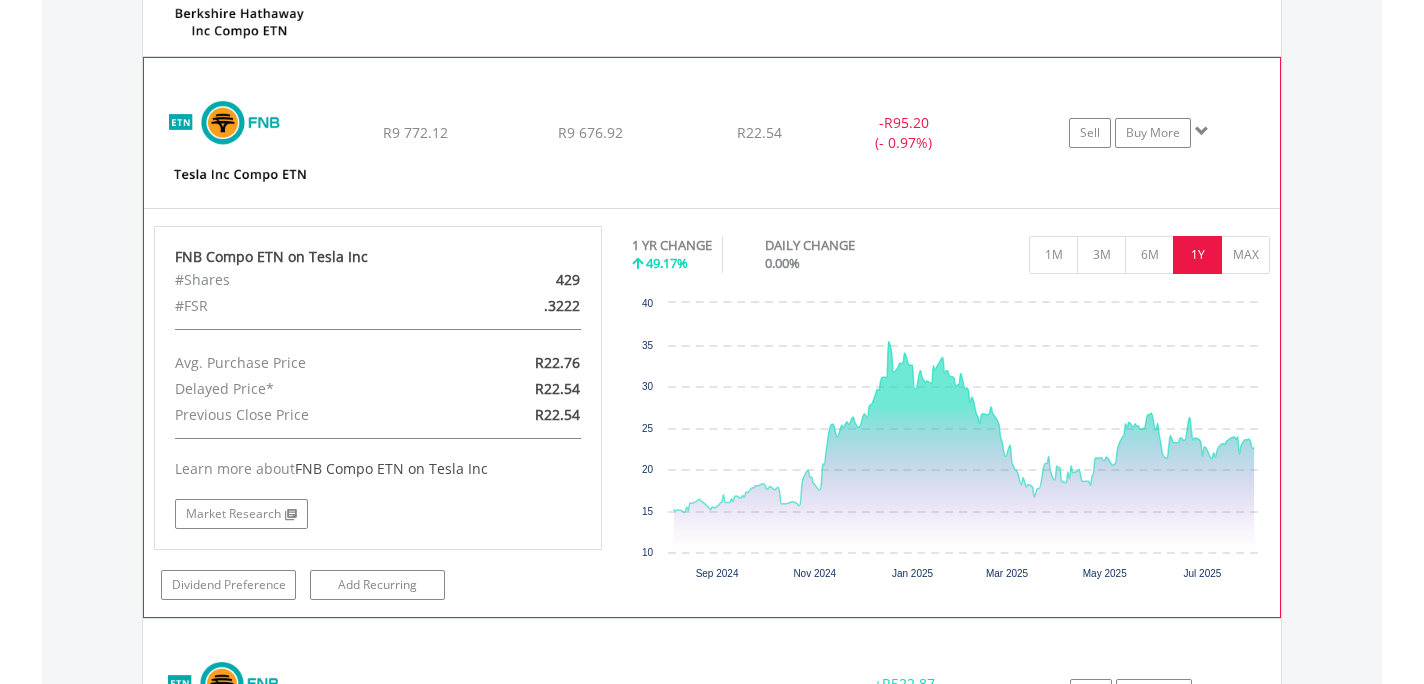 click at bounding box center [1202, 131] 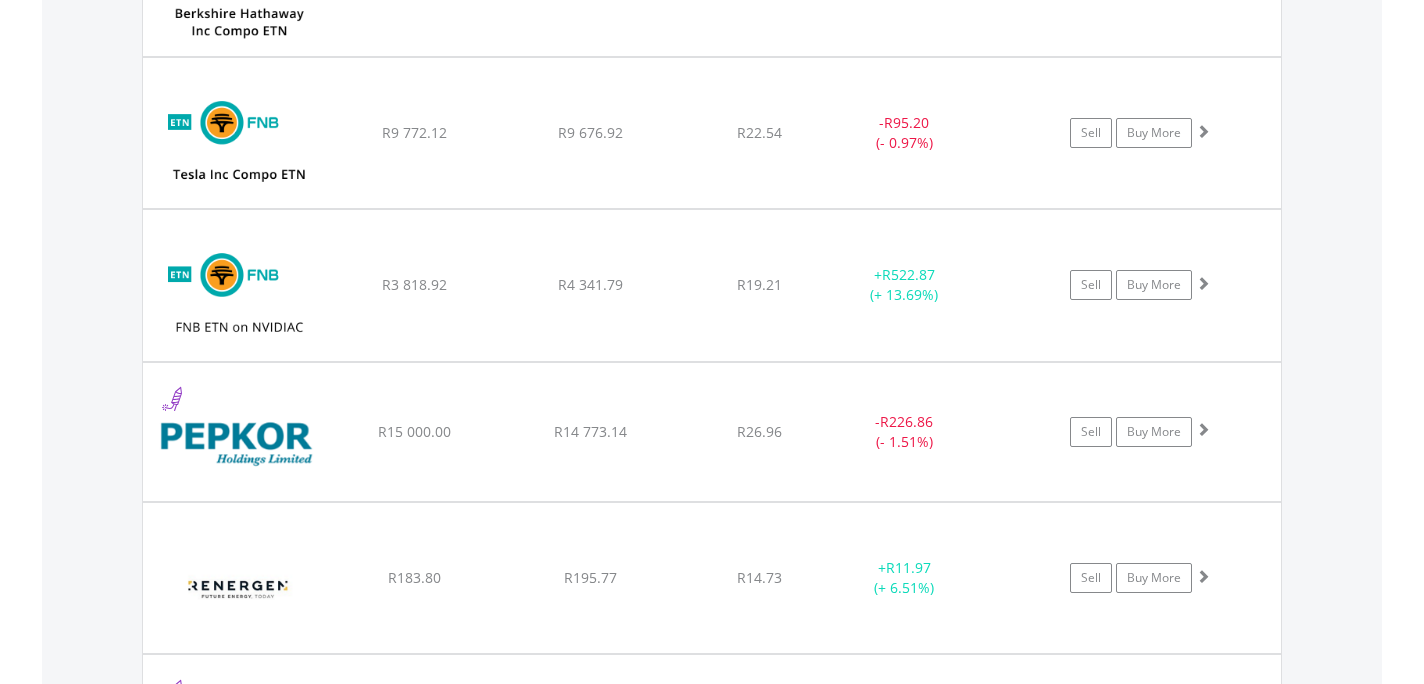 click on "Value View
Share View
DIY Shares
HOLDING
PURCHASE VALUE
CURRENT VALUE
CURRENT PRICE
PROFIT/LOSS
﻿
1nvestGold ETF
R123 675.21
R147 353.25
R584.41
+  R23 678.04 (+ 19.15%)
Sell
Buy More" at bounding box center (712, 77) 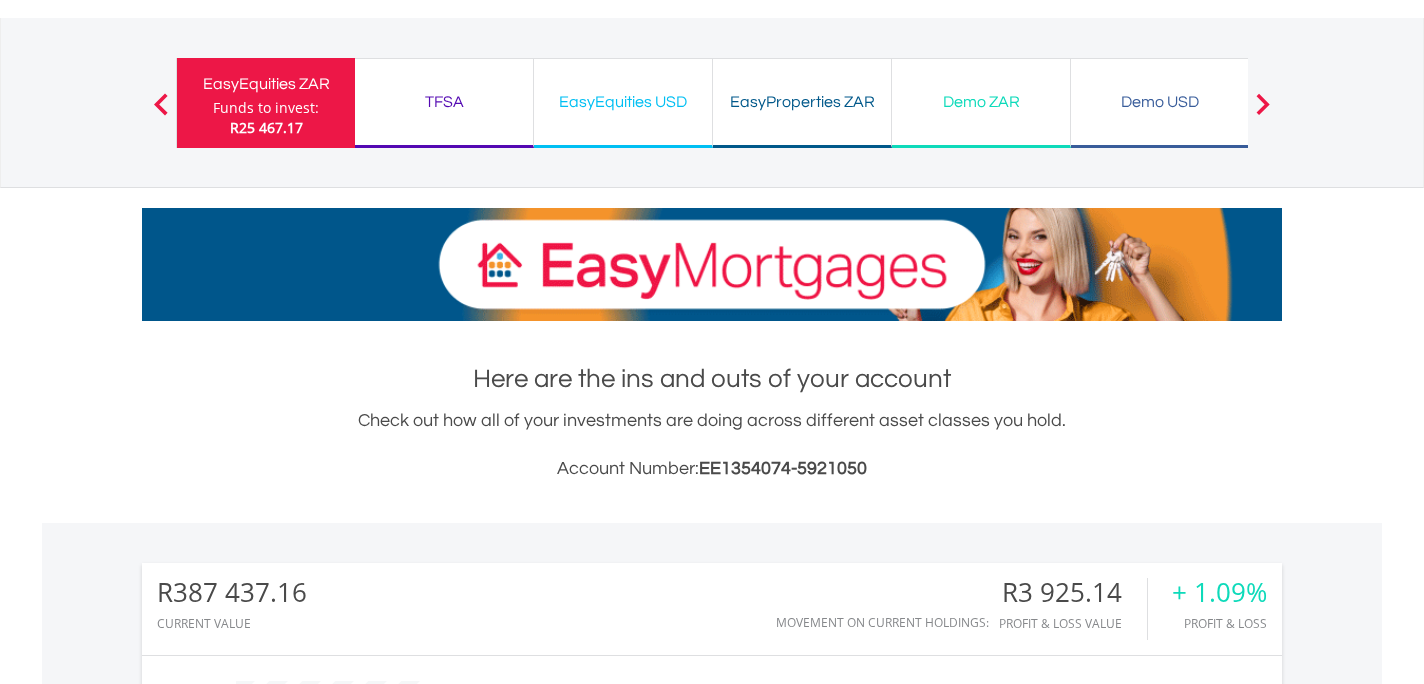 scroll, scrollTop: 42, scrollLeft: 0, axis: vertical 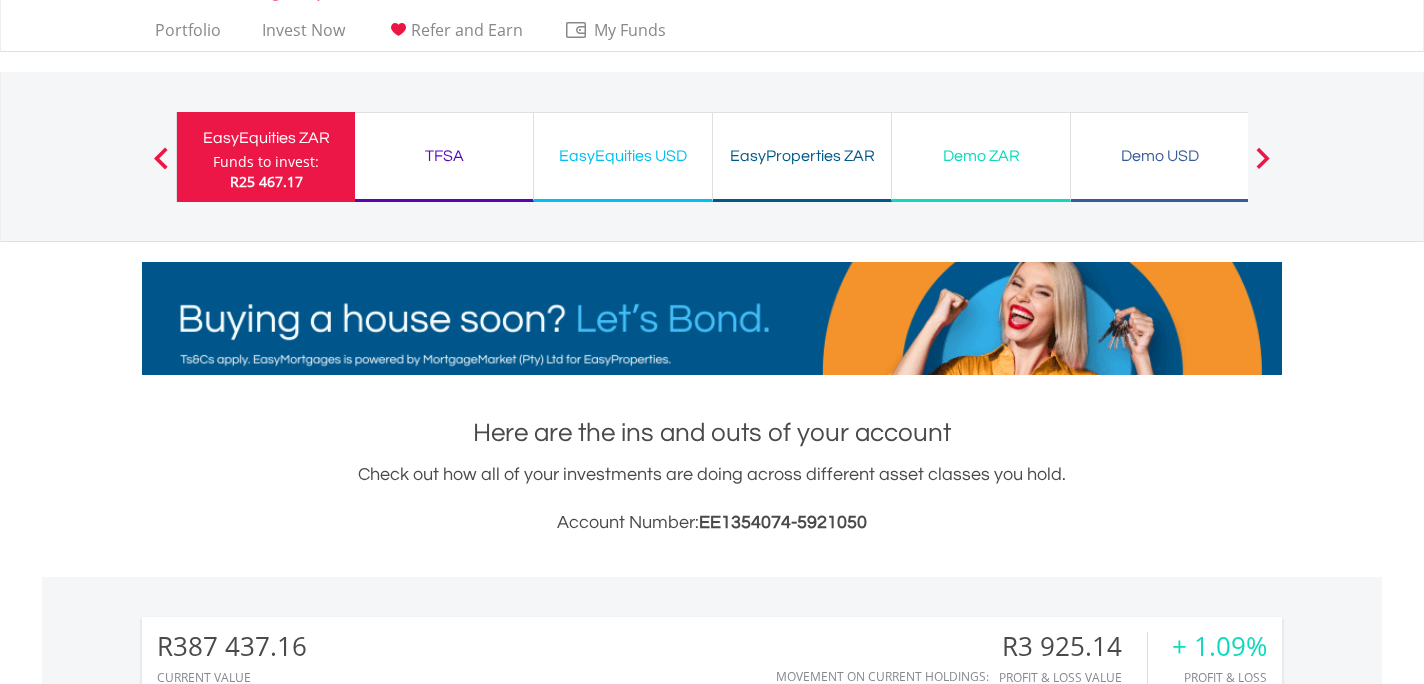 click on "TFSA" at bounding box center [444, 156] 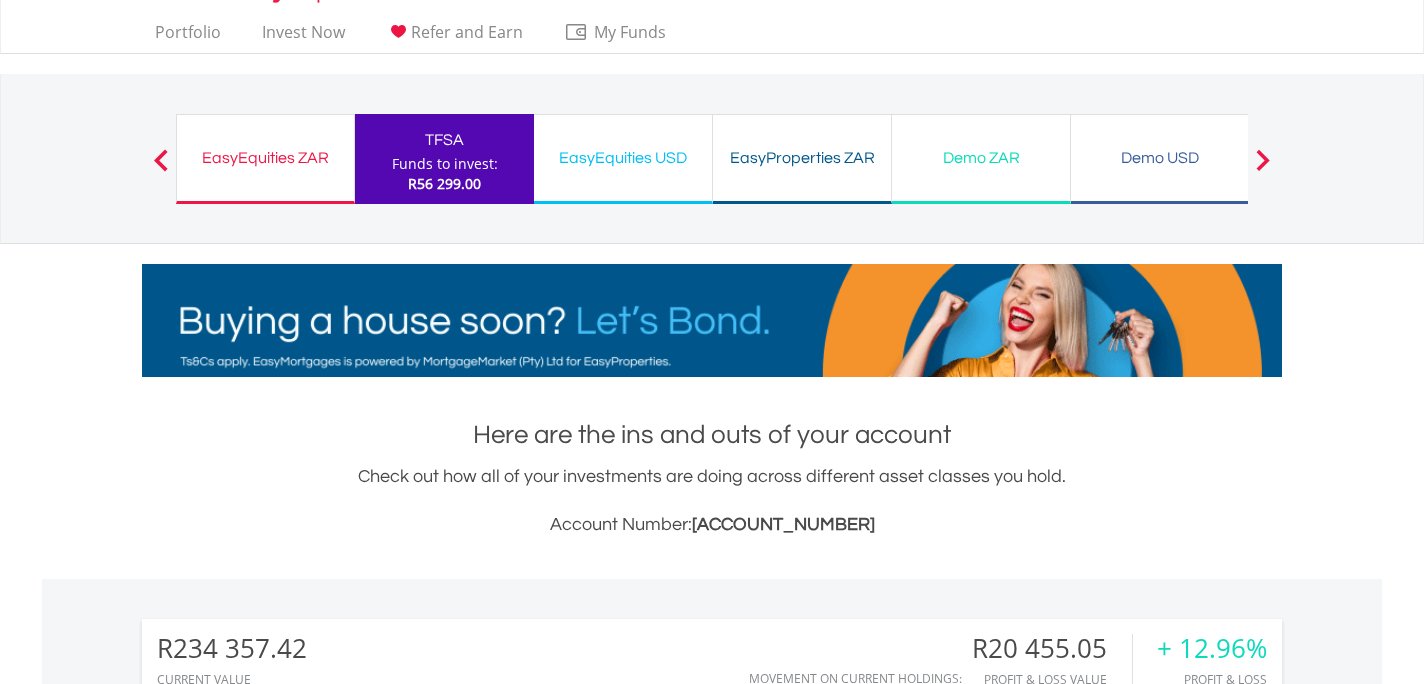 scroll, scrollTop: 78, scrollLeft: 0, axis: vertical 